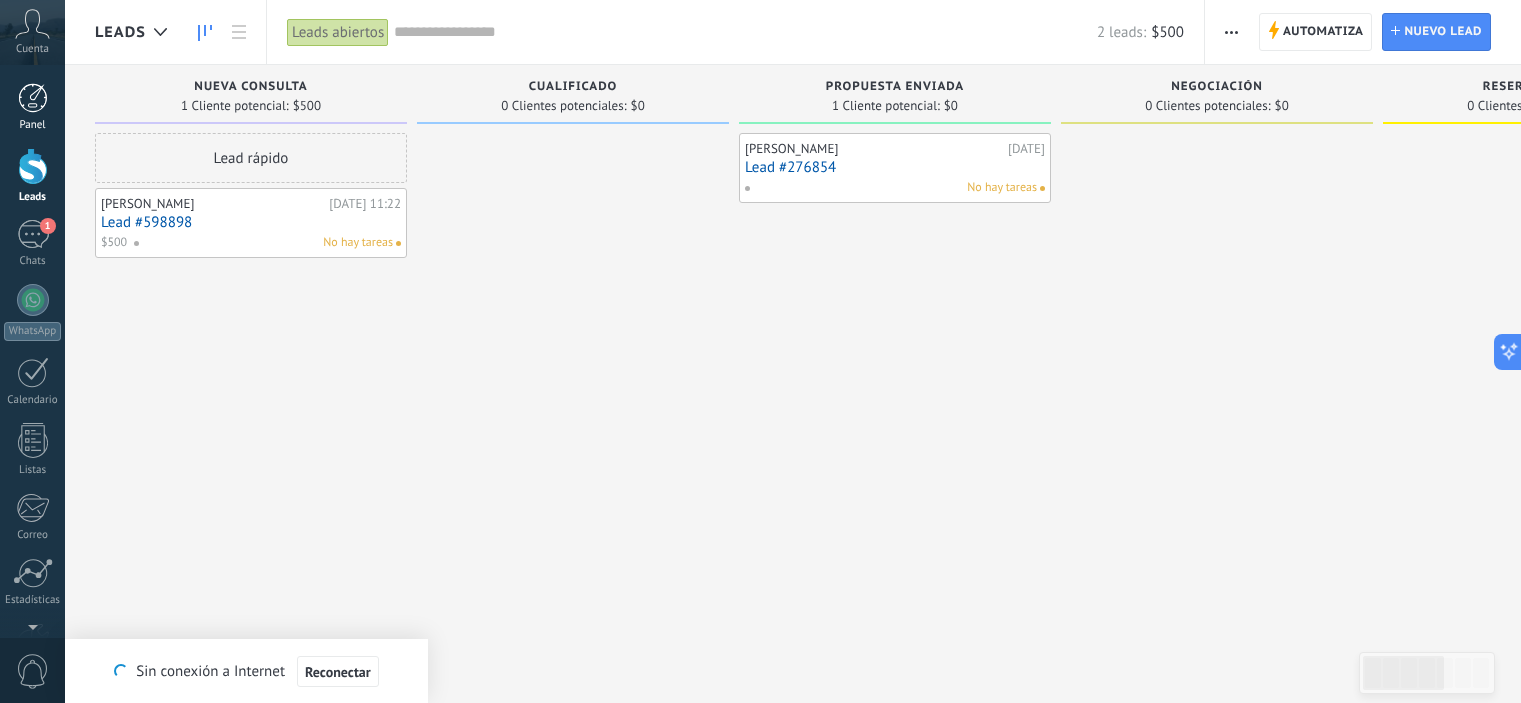 scroll, scrollTop: 0, scrollLeft: 0, axis: both 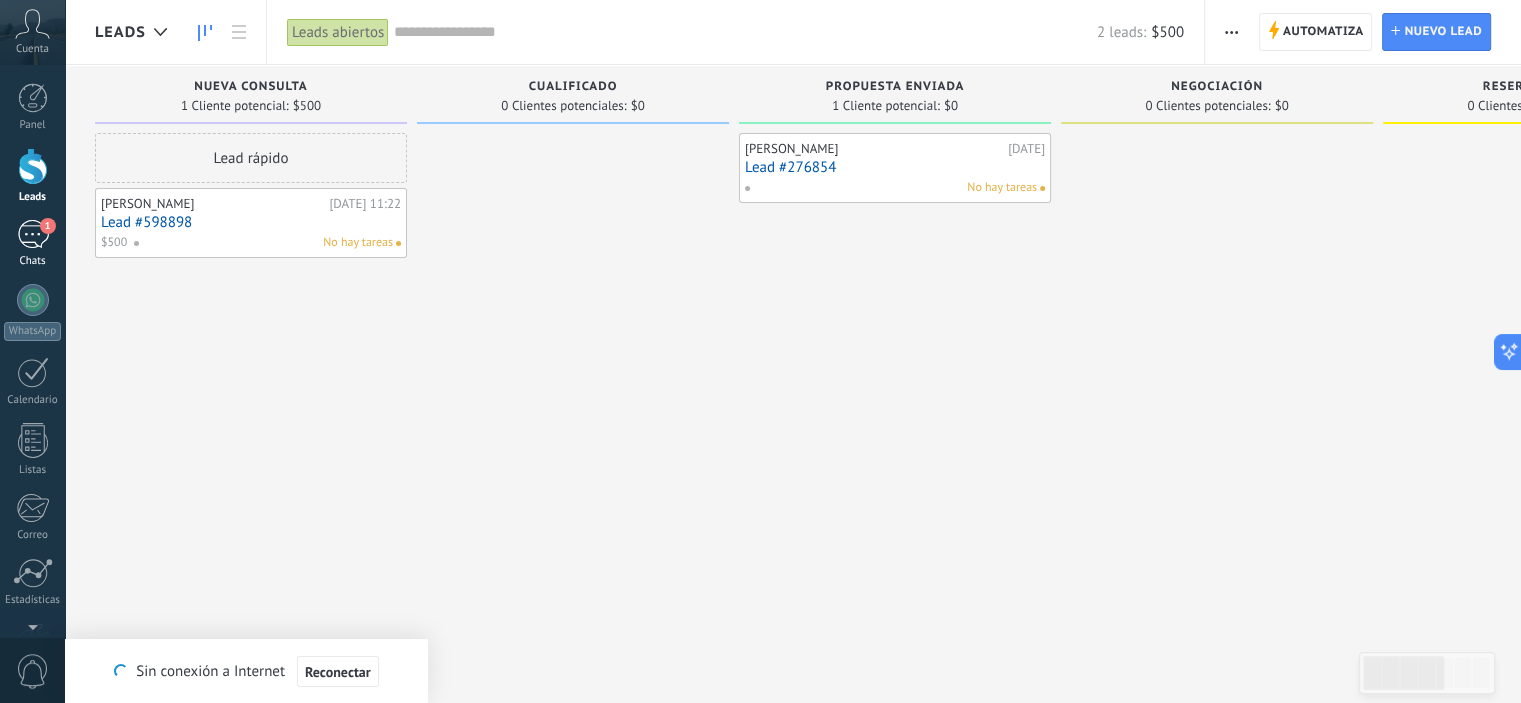 click on "1" at bounding box center (33, 234) 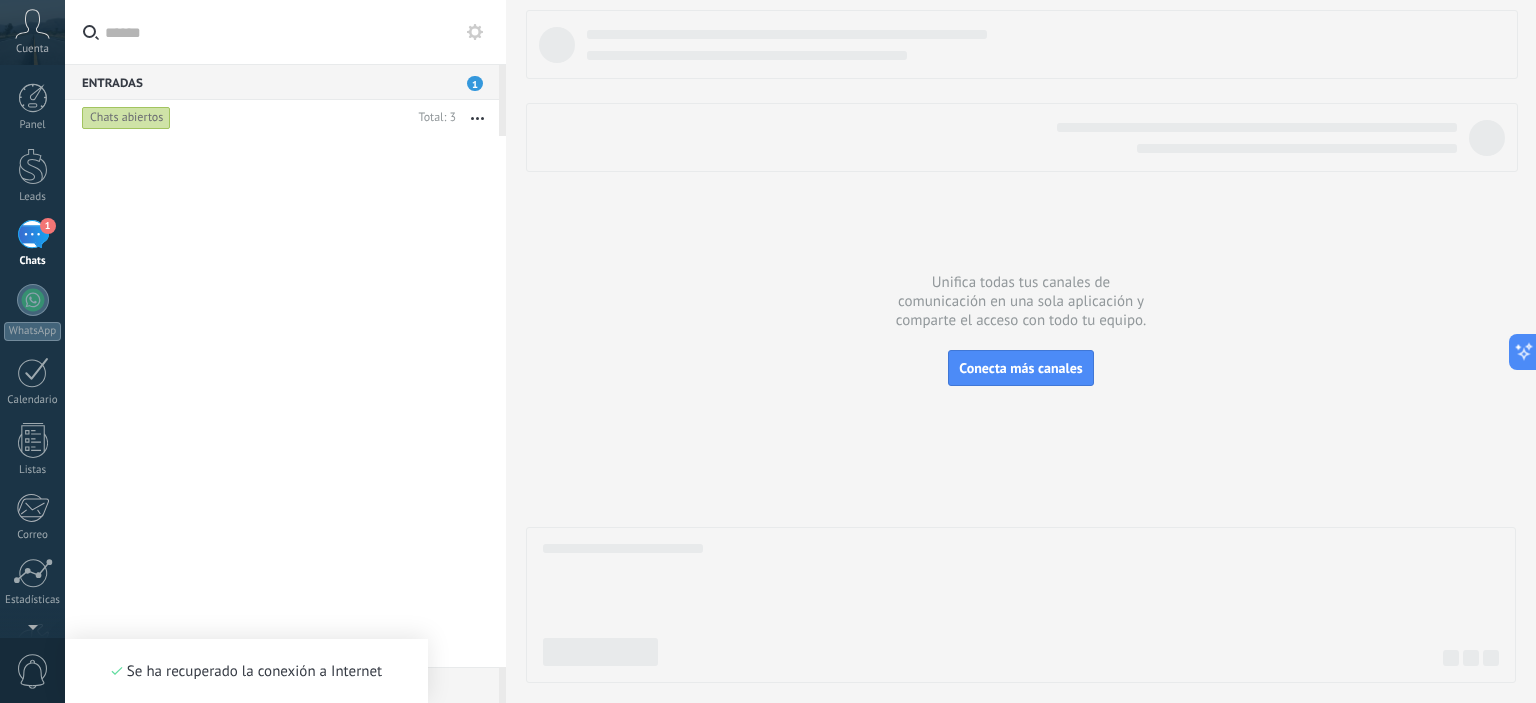 click at bounding box center (285, 401) 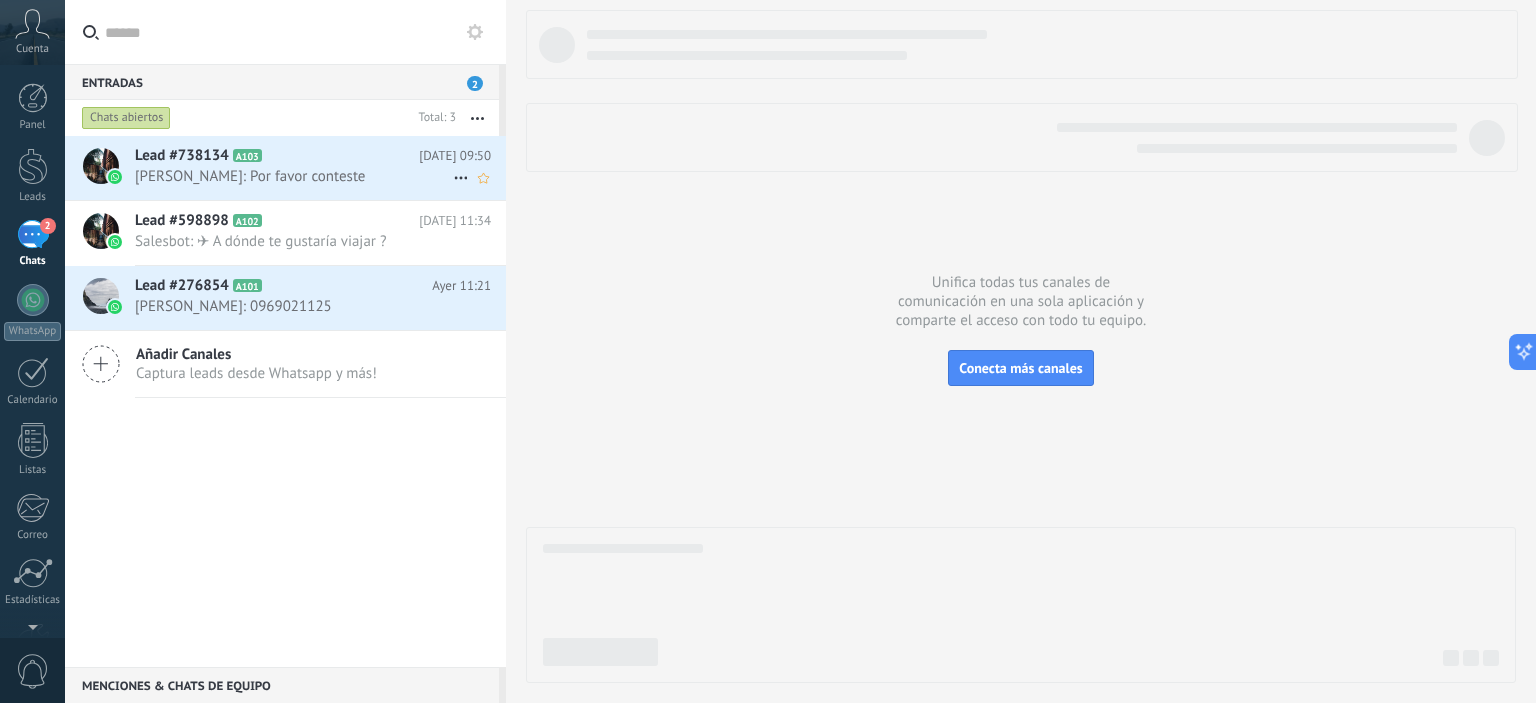 click on "[PERSON_NAME]: Por favor conteste" at bounding box center [294, 176] 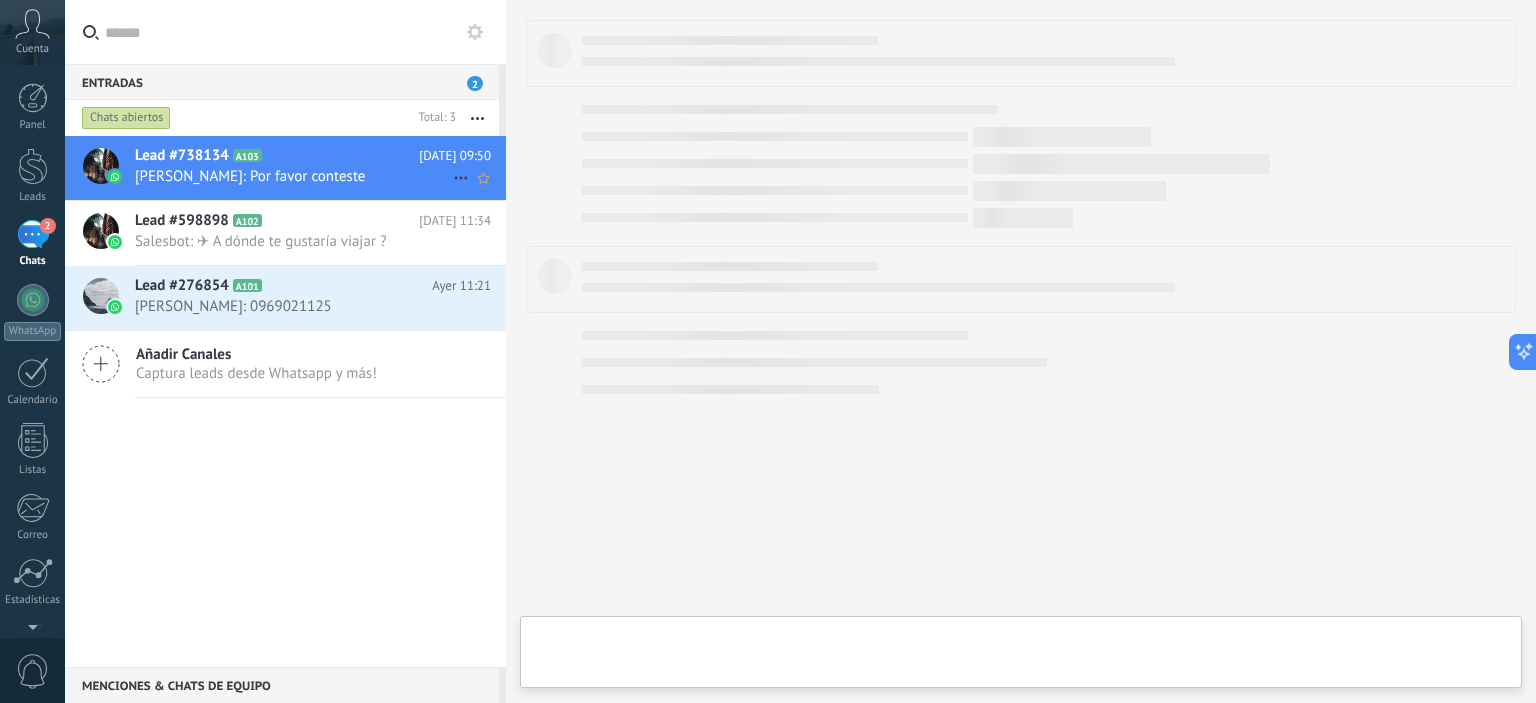 click on "[PERSON_NAME]: Por favor conteste" at bounding box center (294, 176) 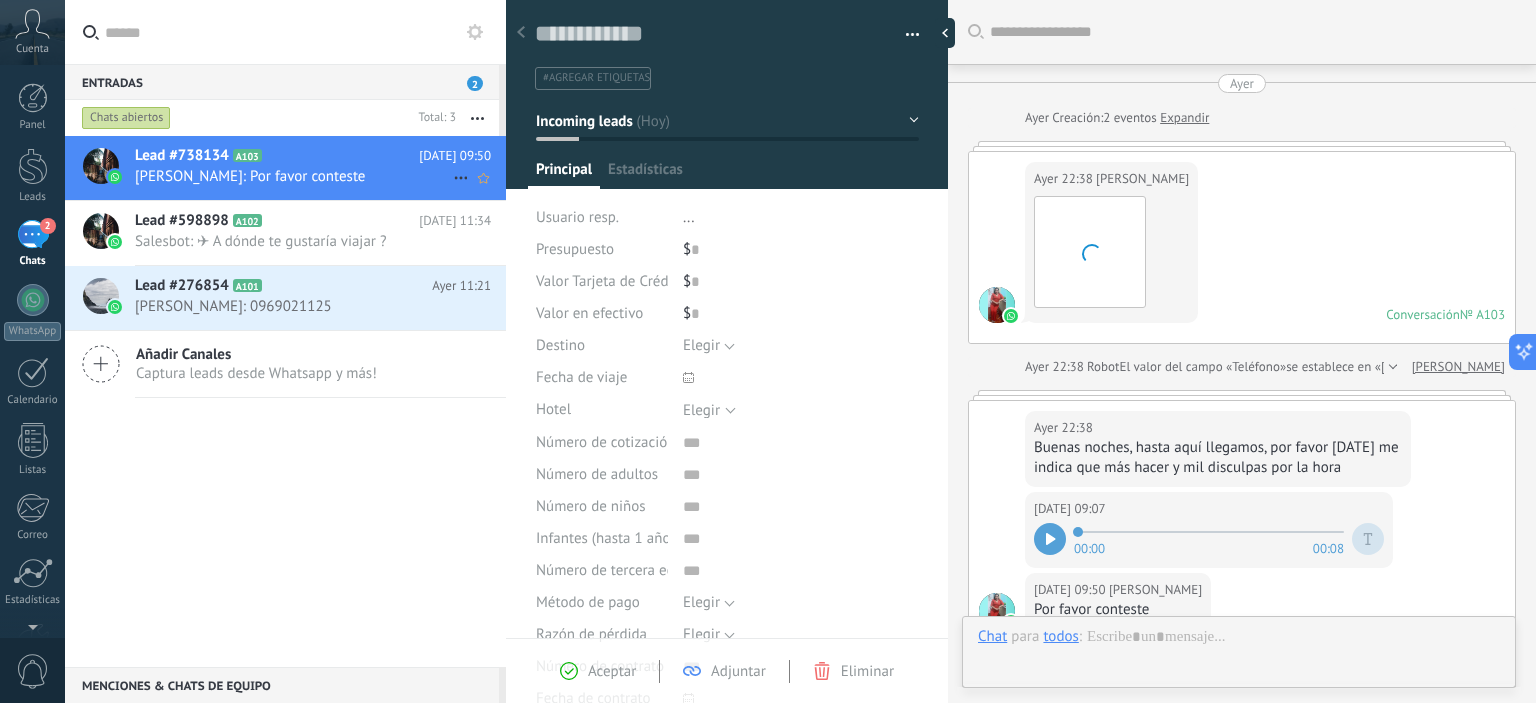 type on "**********" 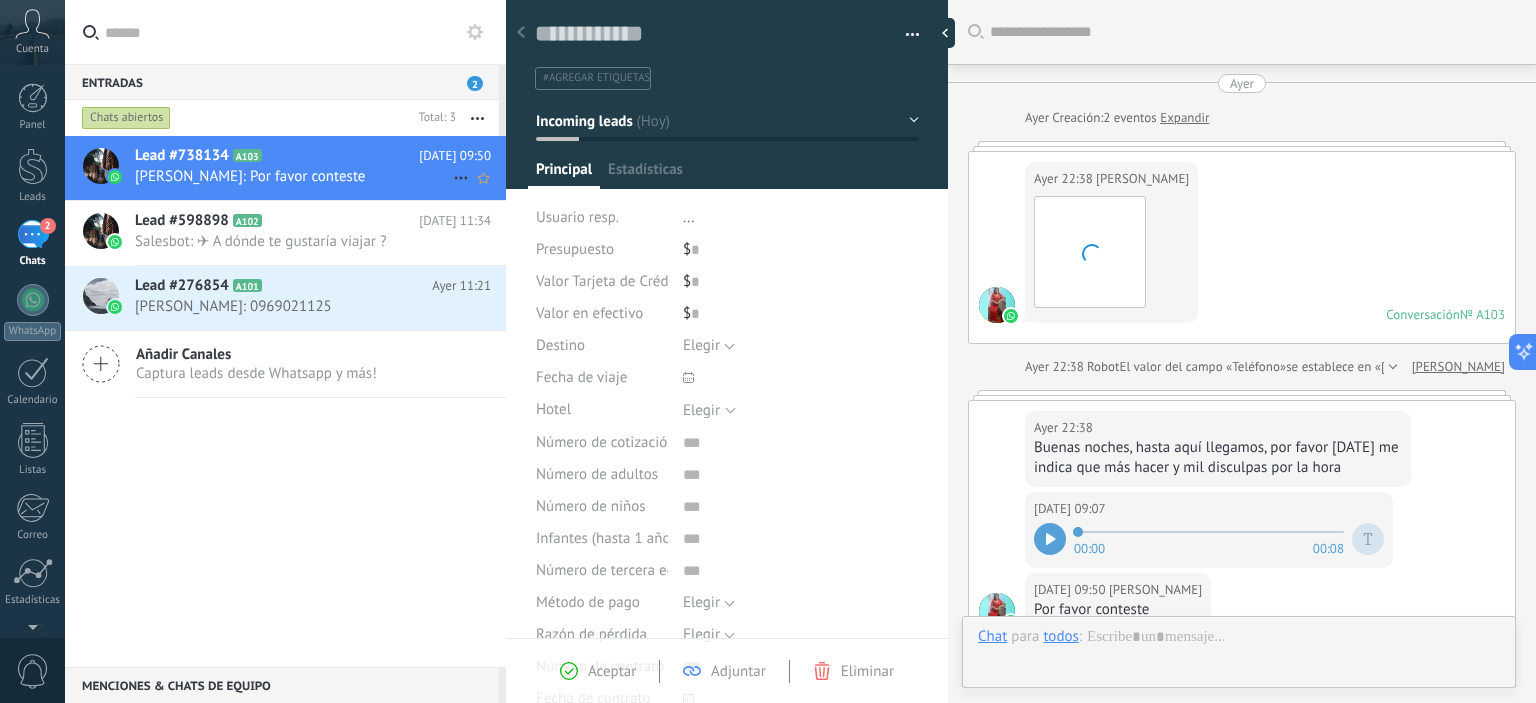 scroll, scrollTop: 279, scrollLeft: 0, axis: vertical 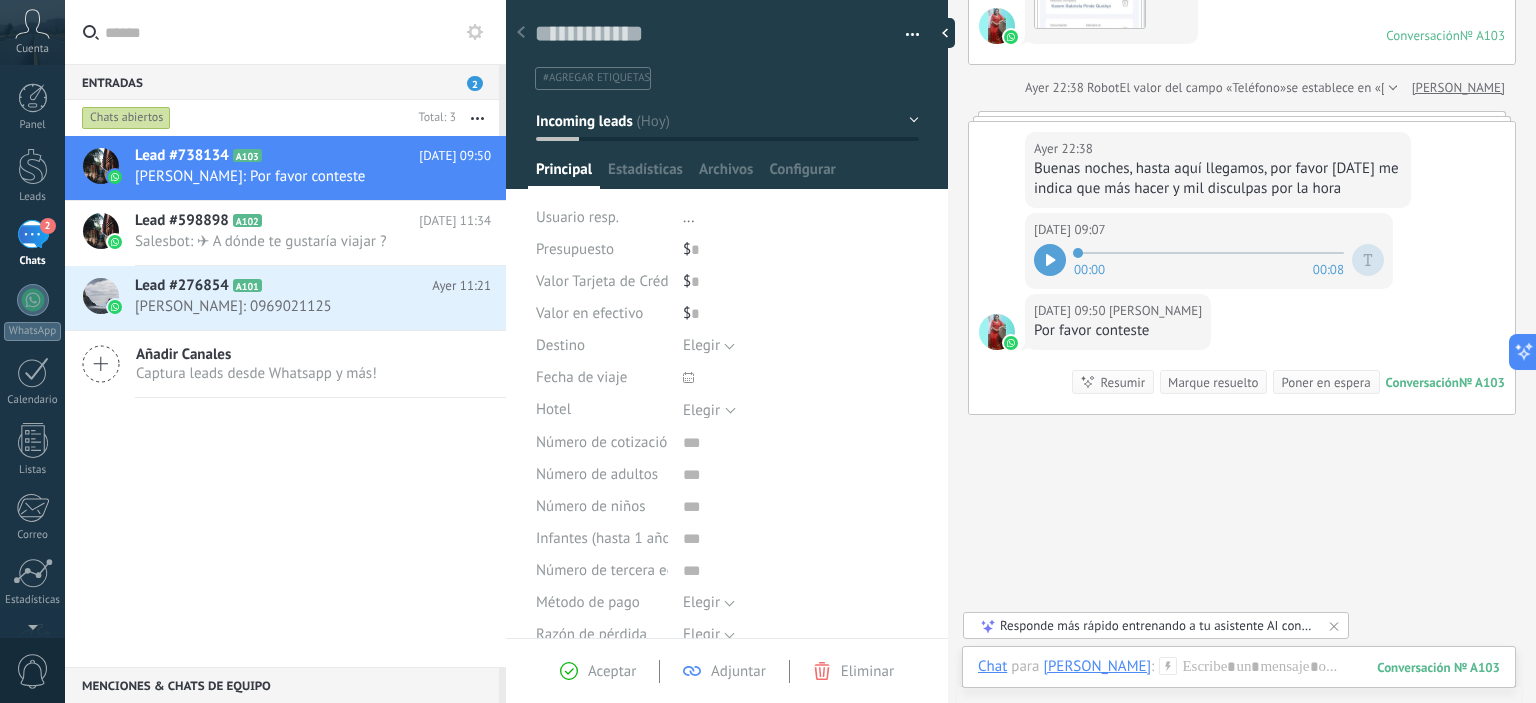 click 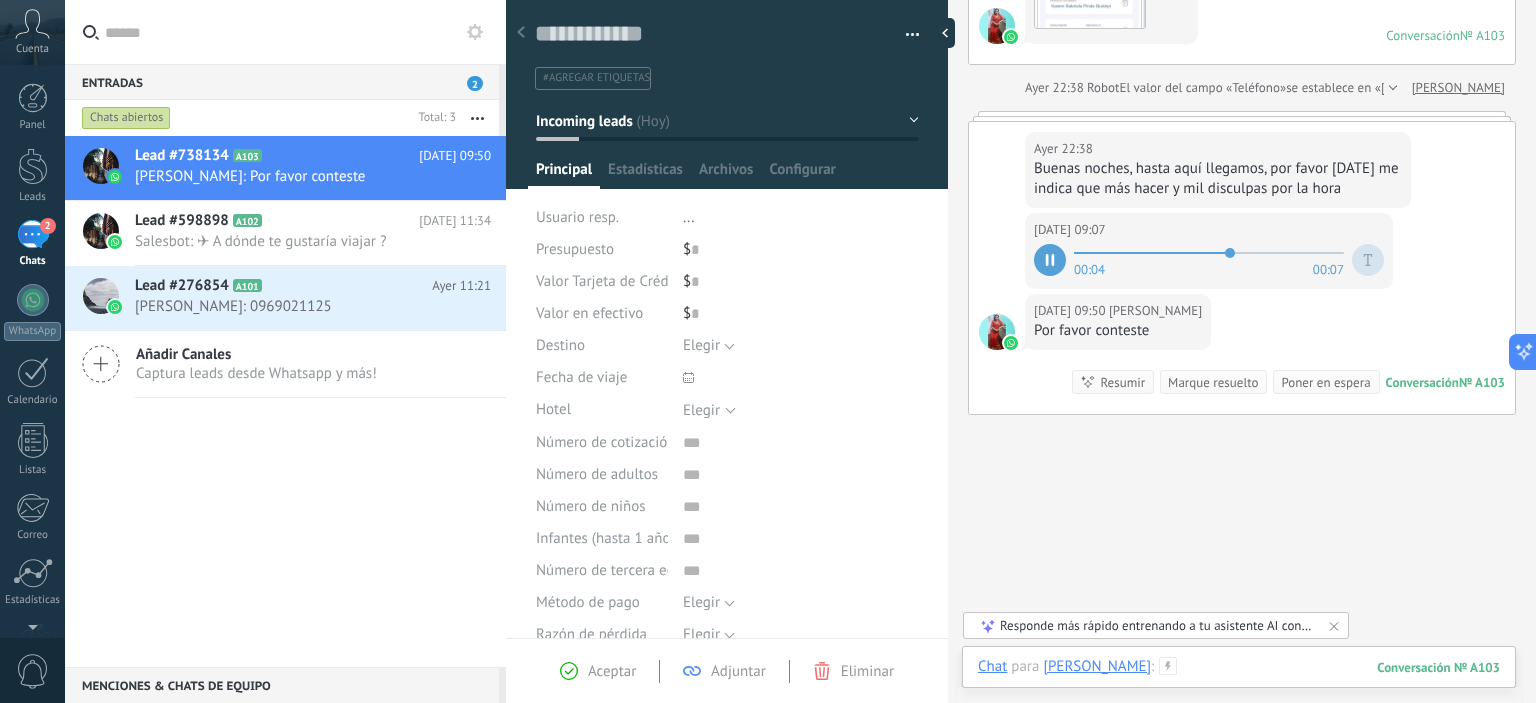 click at bounding box center [1239, 687] 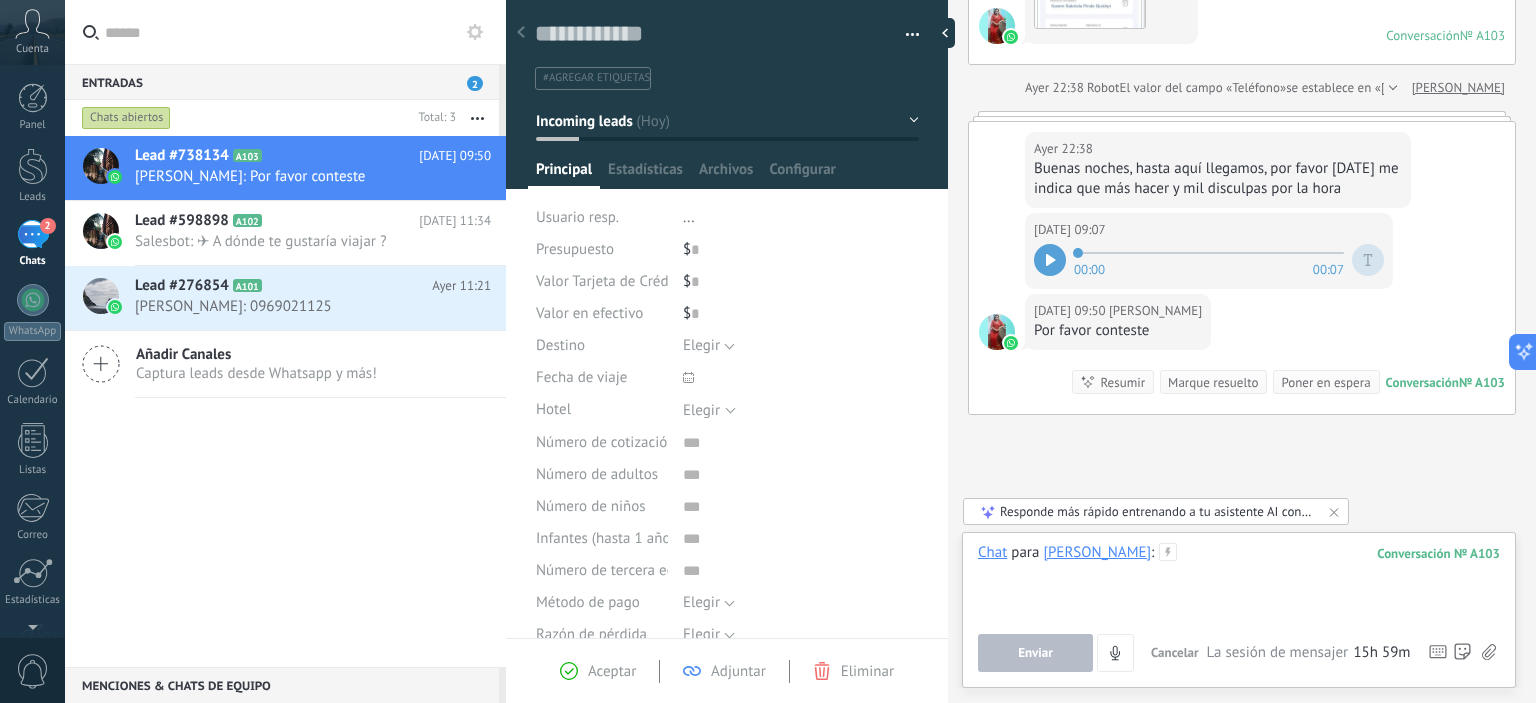 type 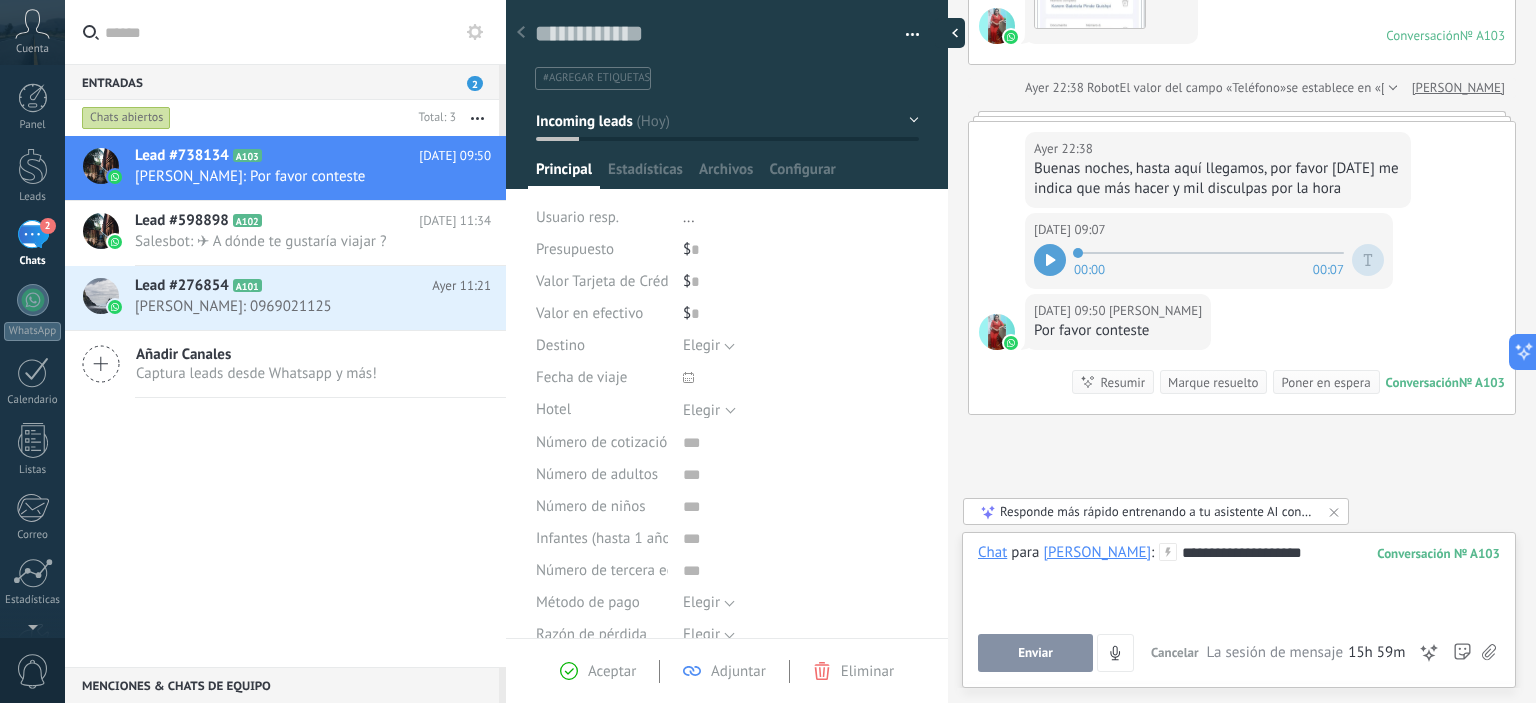 click at bounding box center (950, 33) 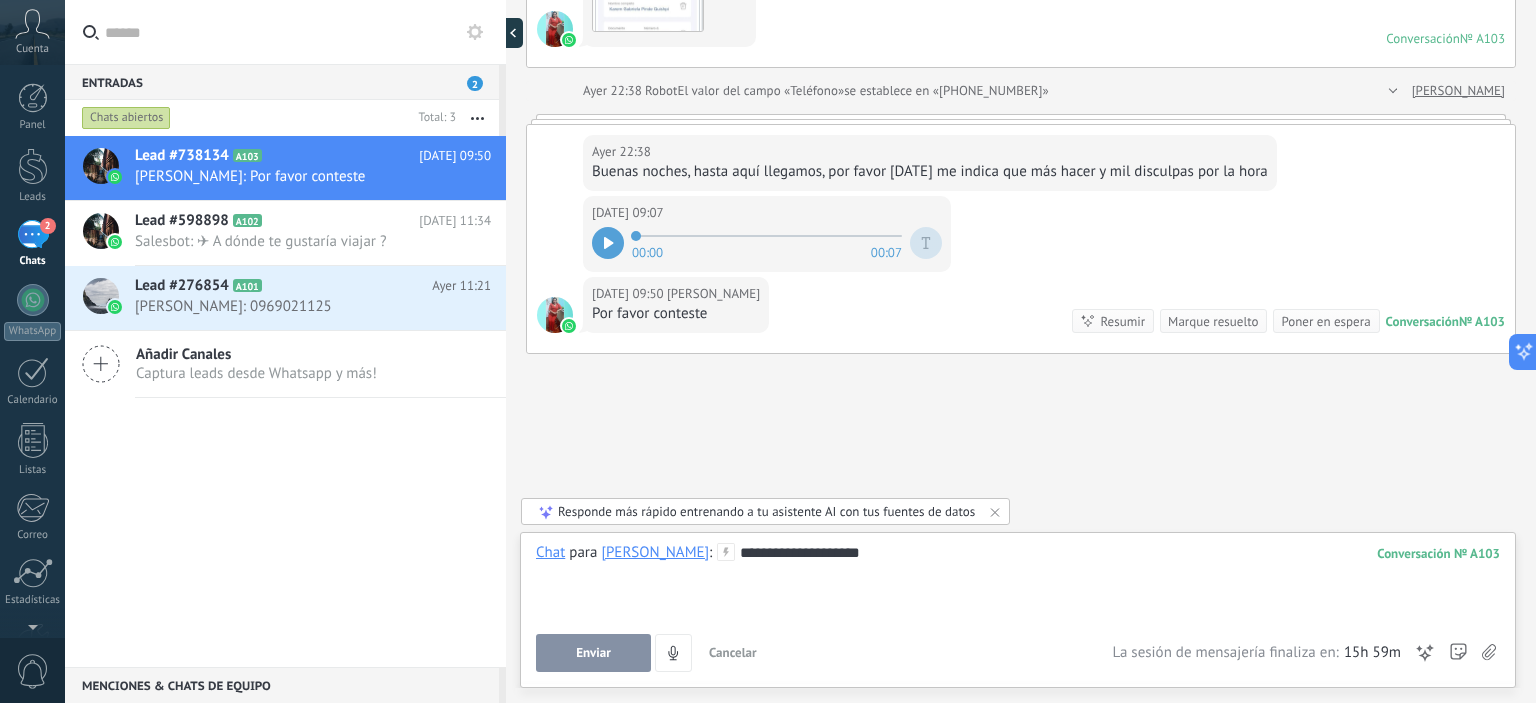 type on "**********" 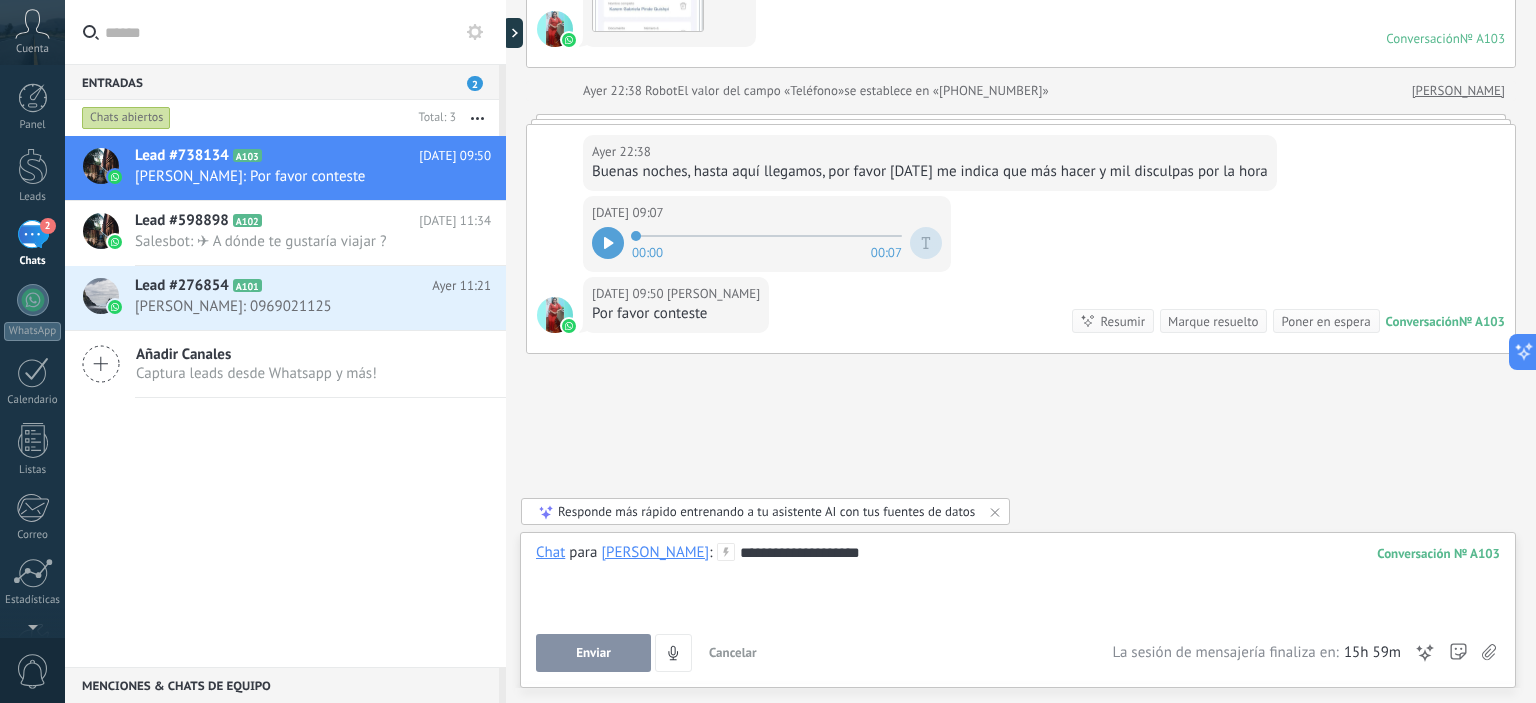 click on "Enviar" at bounding box center [593, 653] 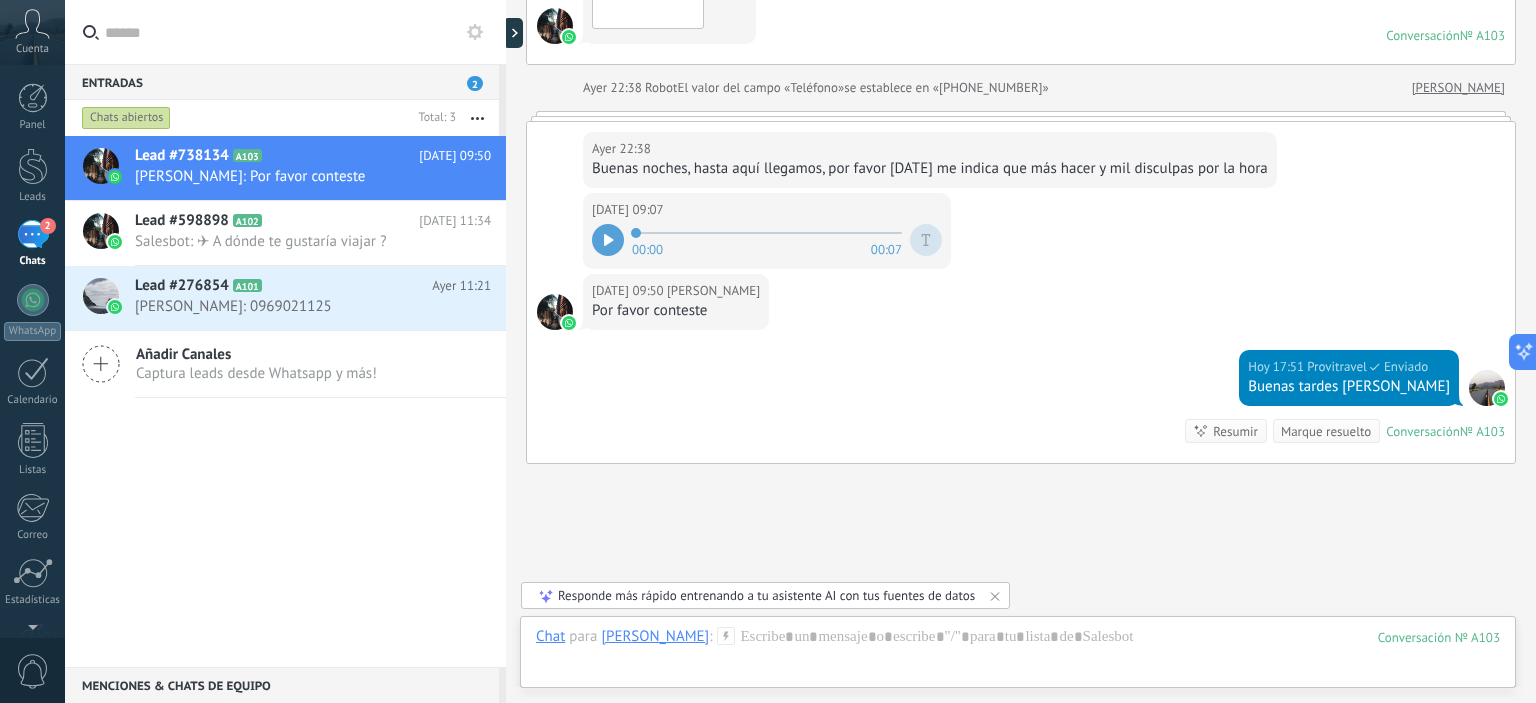 scroll, scrollTop: 406, scrollLeft: 0, axis: vertical 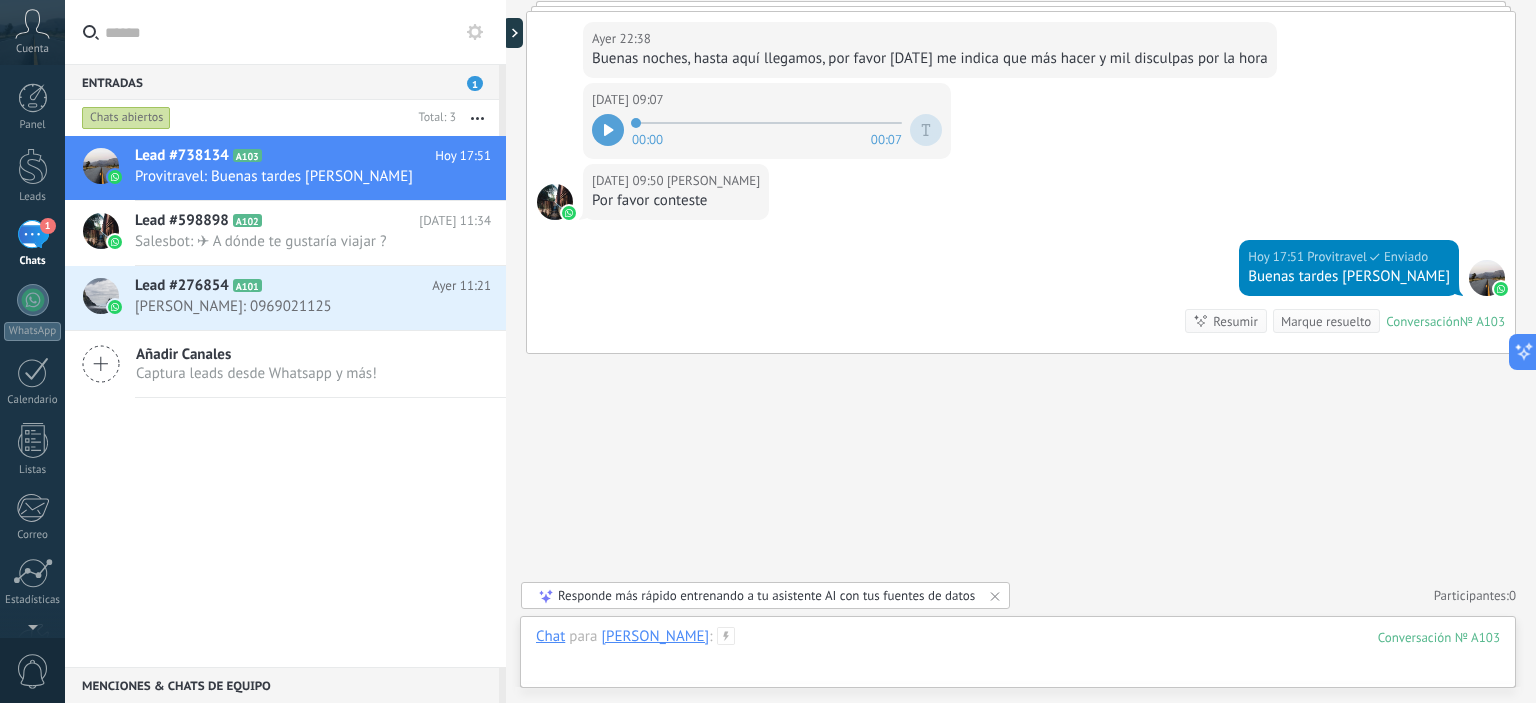 click at bounding box center [1018, 657] 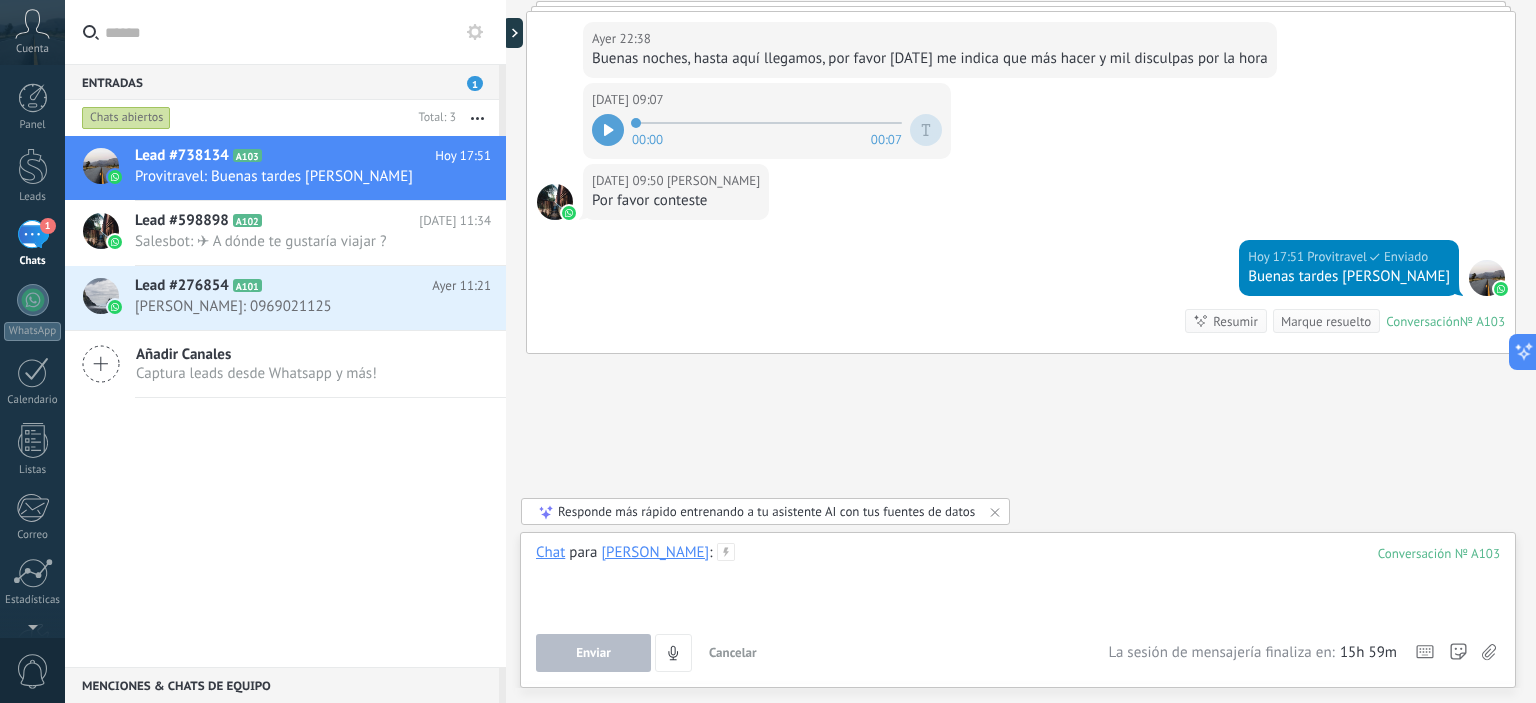 type 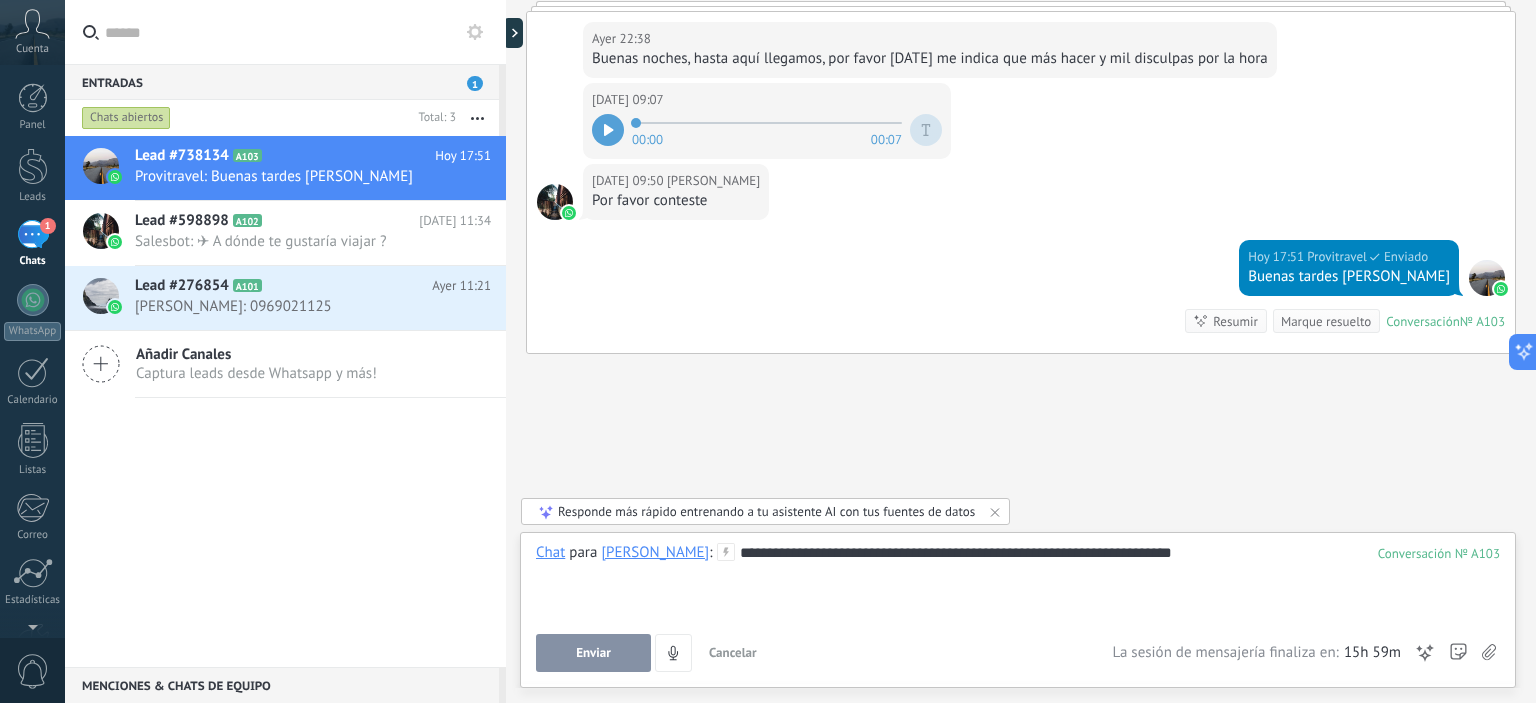 click on "Enviar" at bounding box center (593, 653) 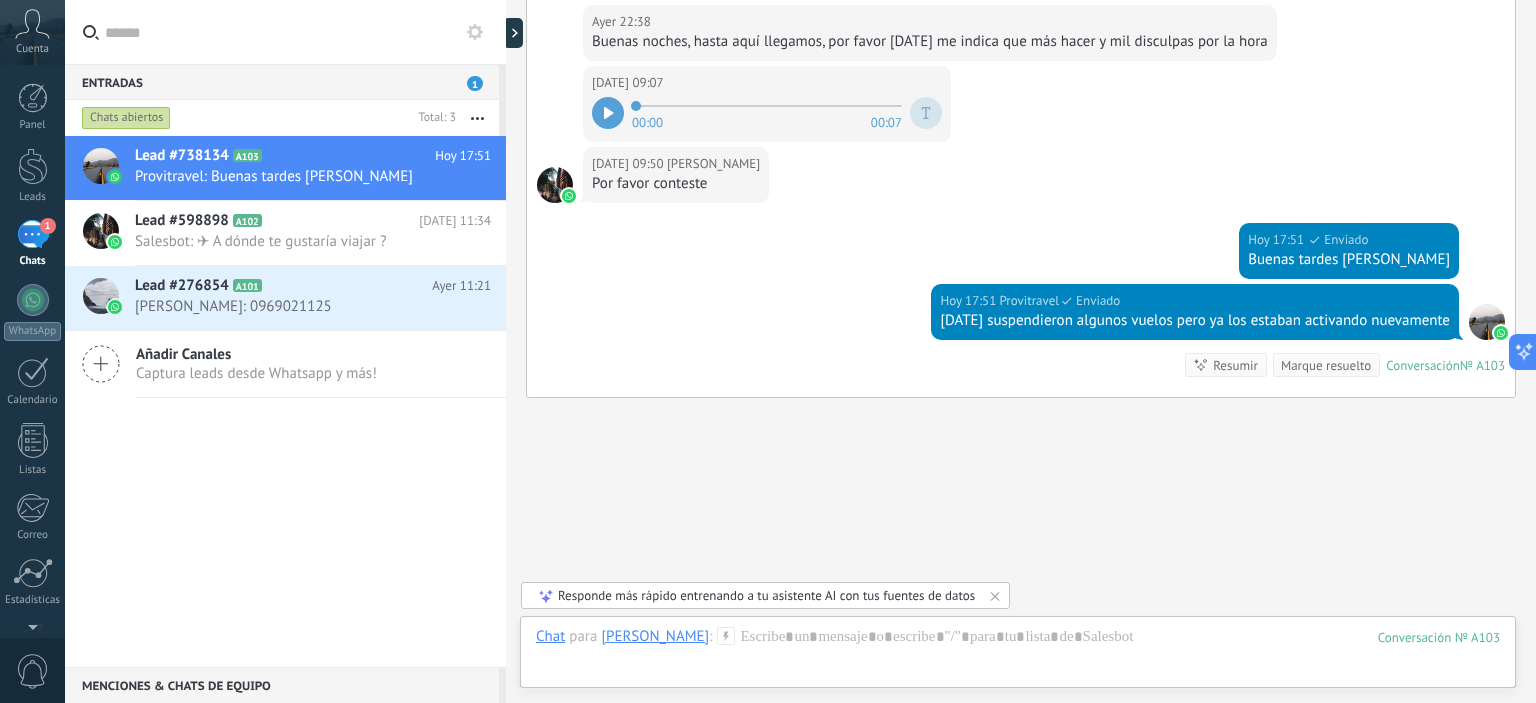 scroll, scrollTop: 468, scrollLeft: 0, axis: vertical 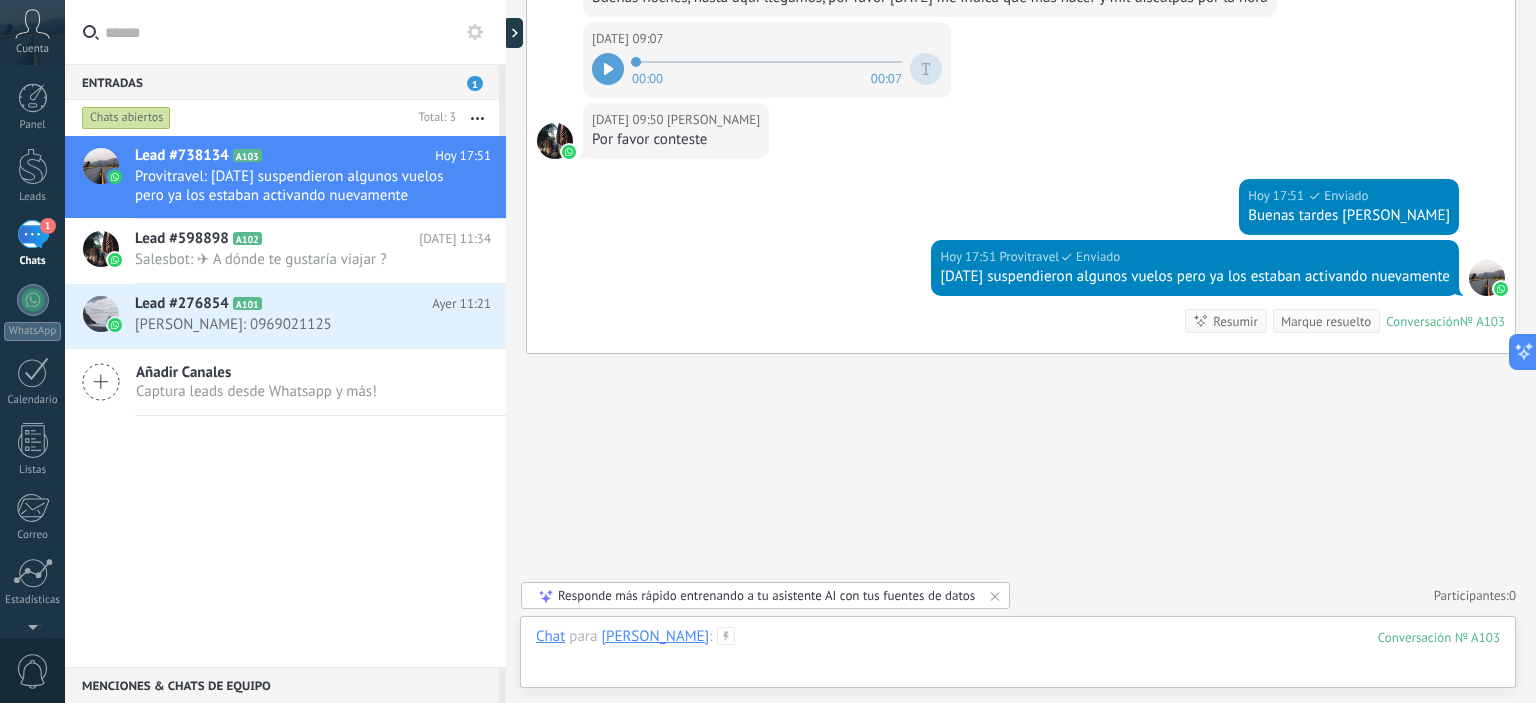 click at bounding box center [1018, 657] 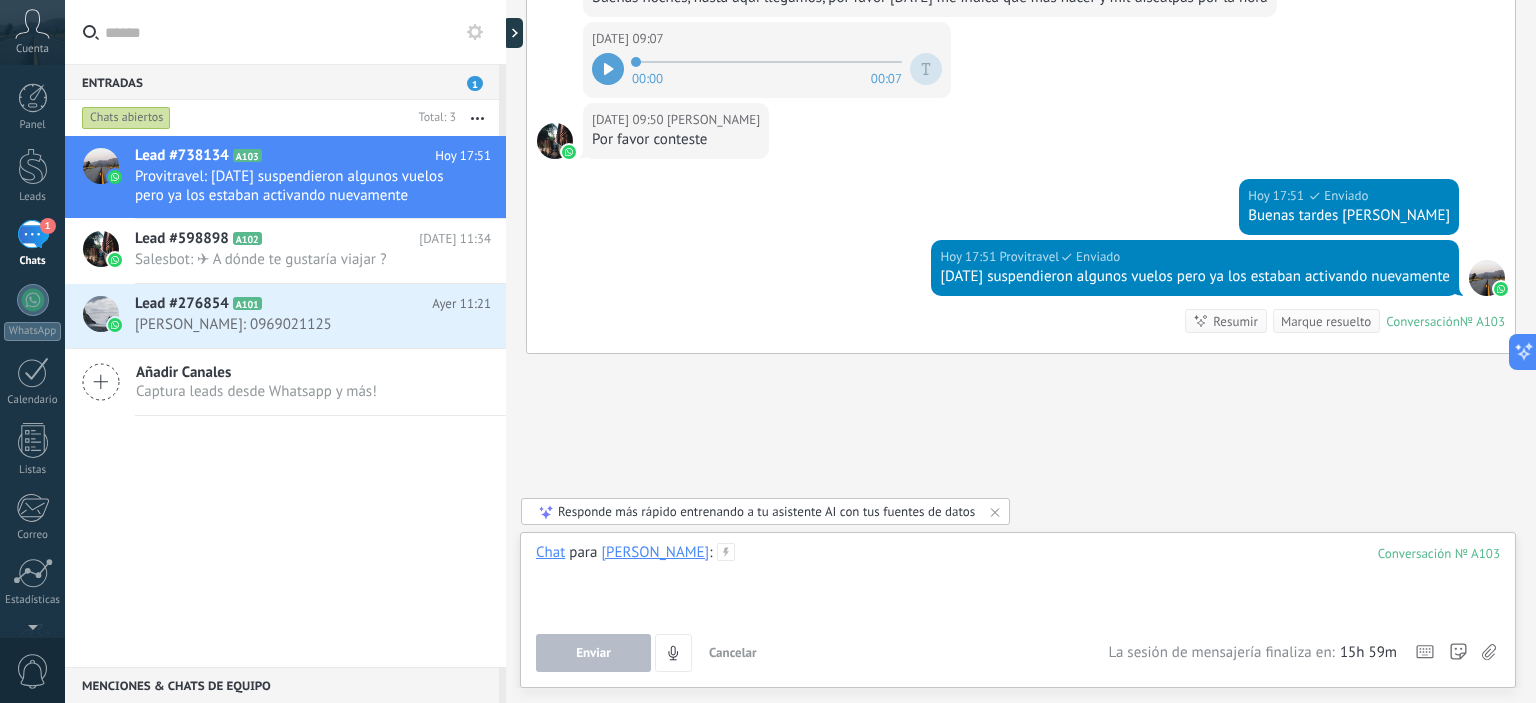 type 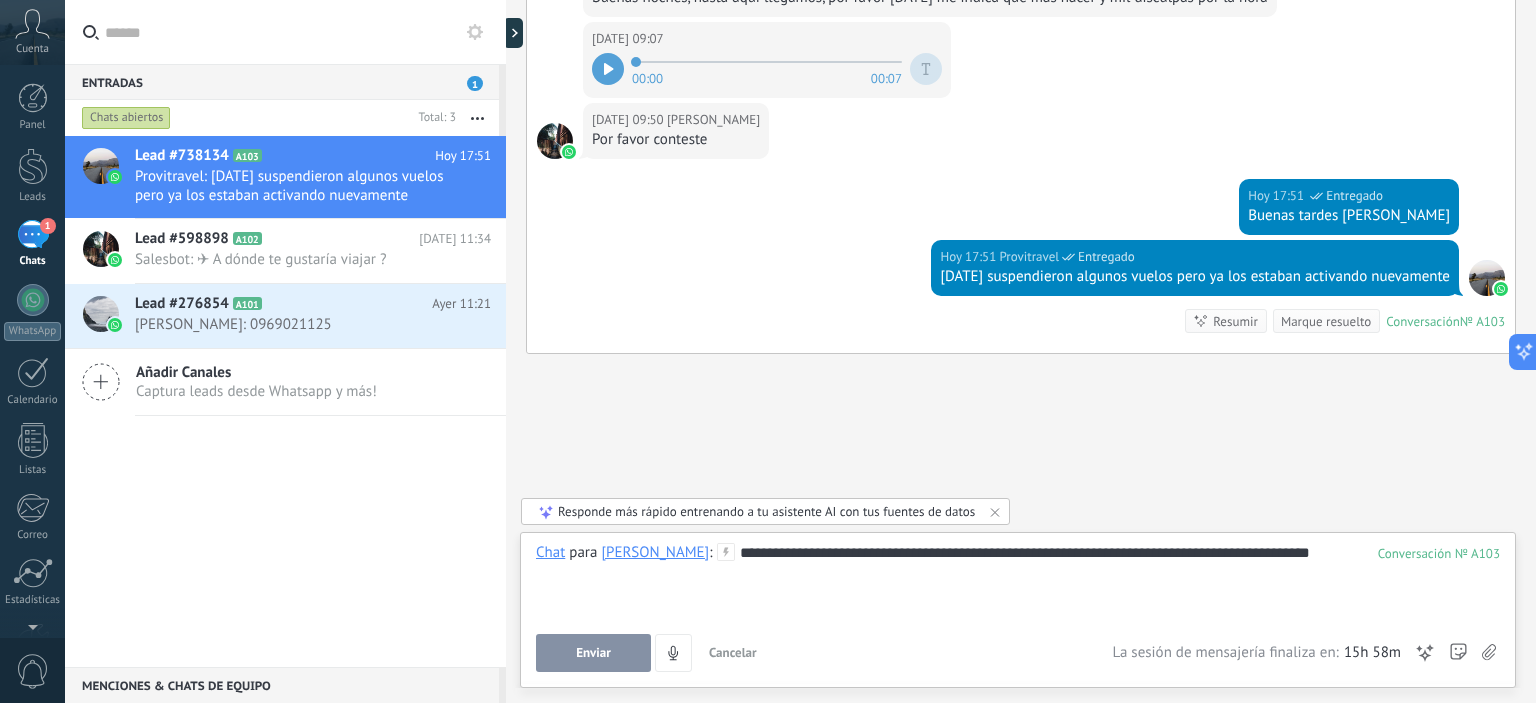 click on "Enviar" at bounding box center (593, 653) 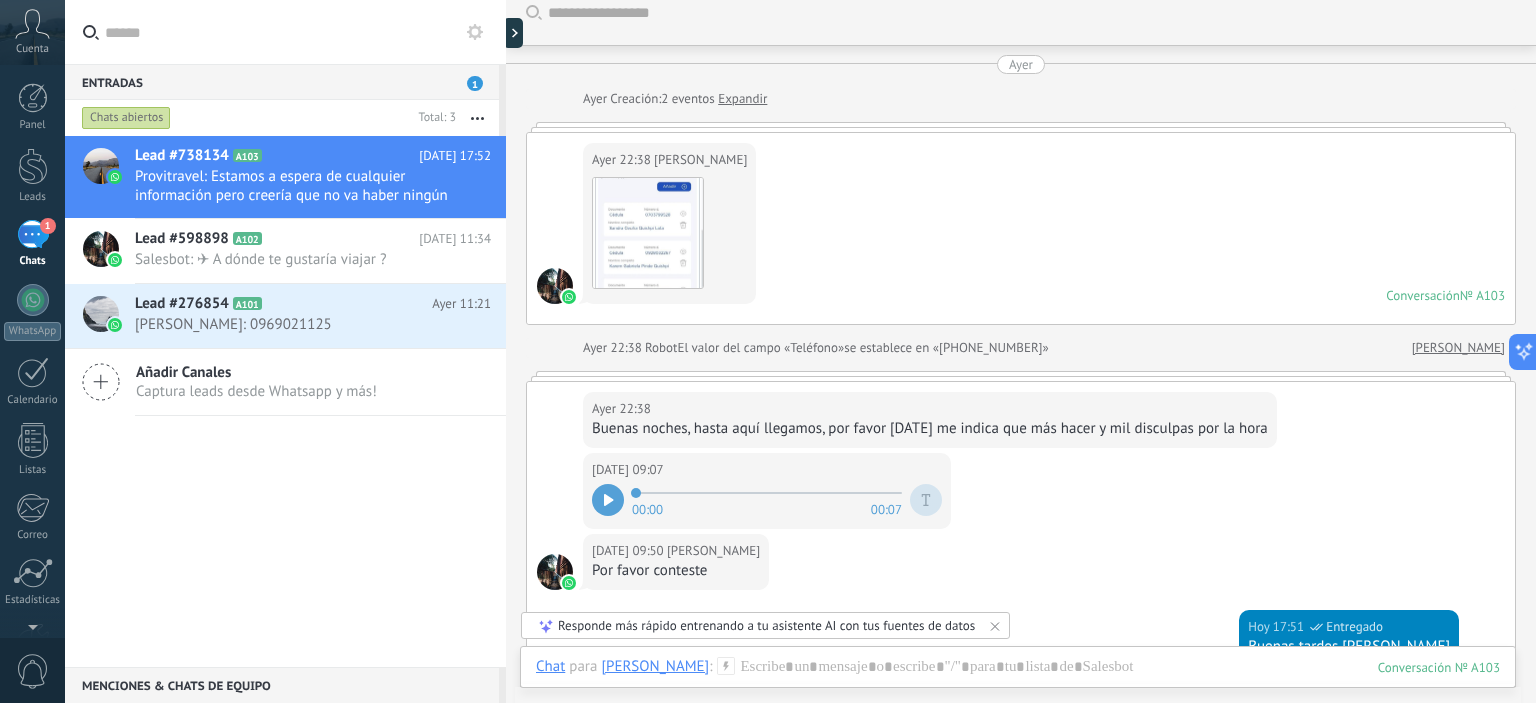 scroll, scrollTop: 17, scrollLeft: 0, axis: vertical 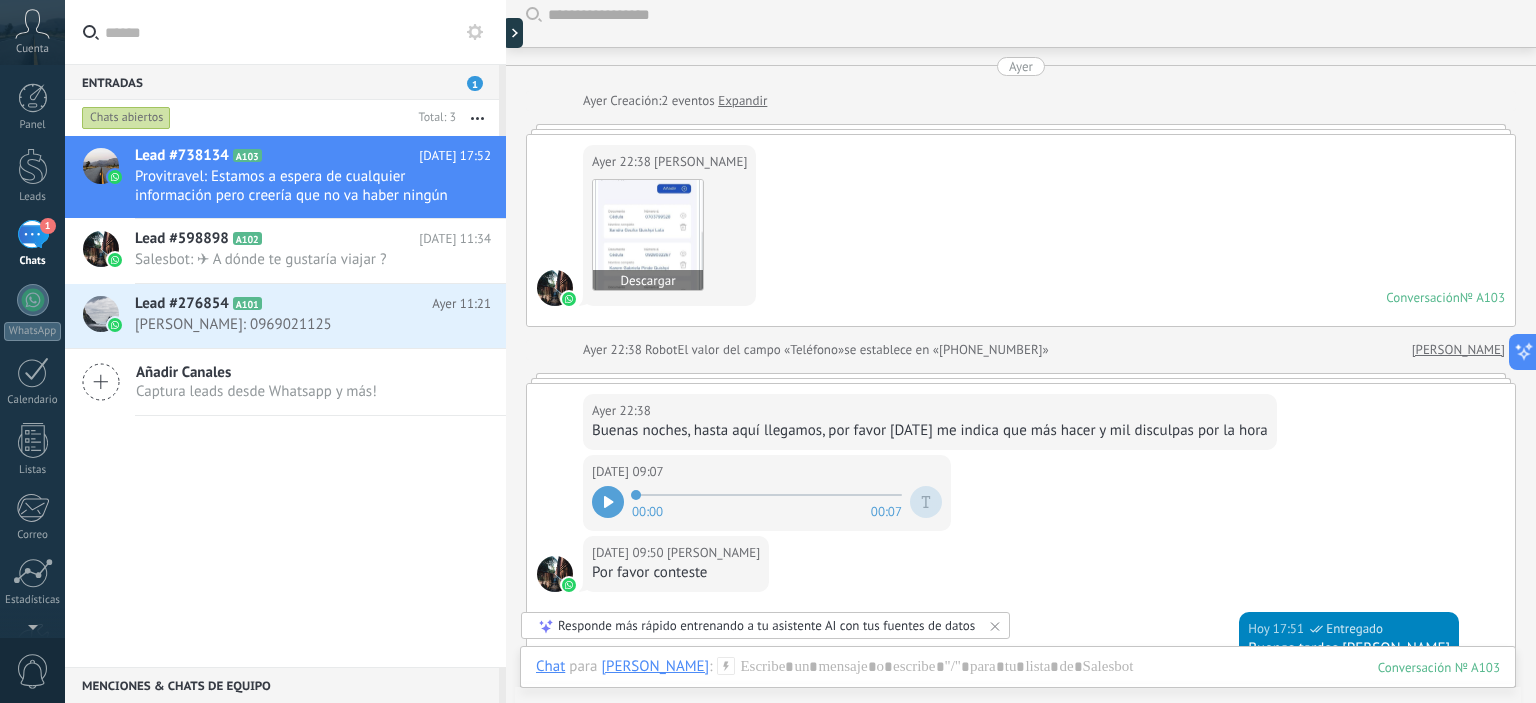 click on "Descargar" at bounding box center [648, 280] 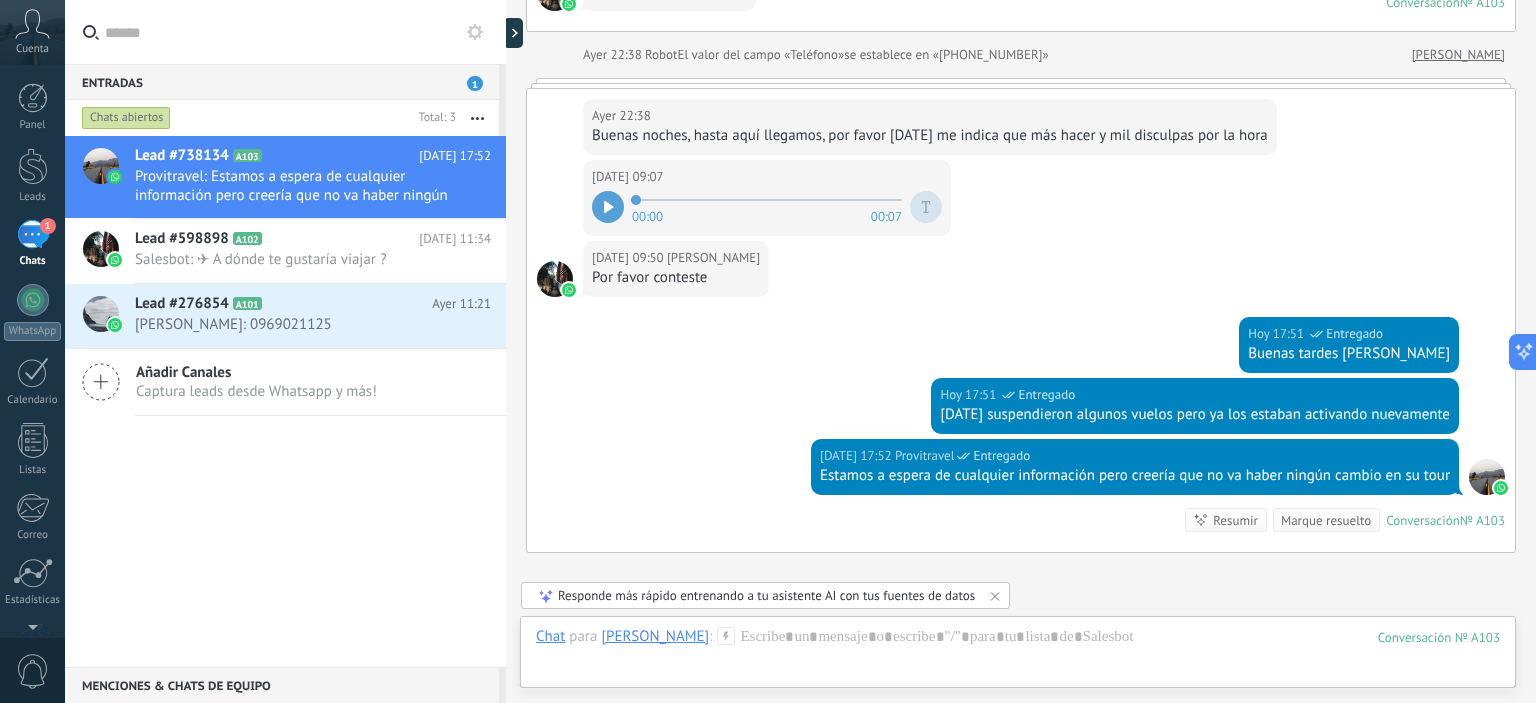 scroll, scrollTop: 528, scrollLeft: 0, axis: vertical 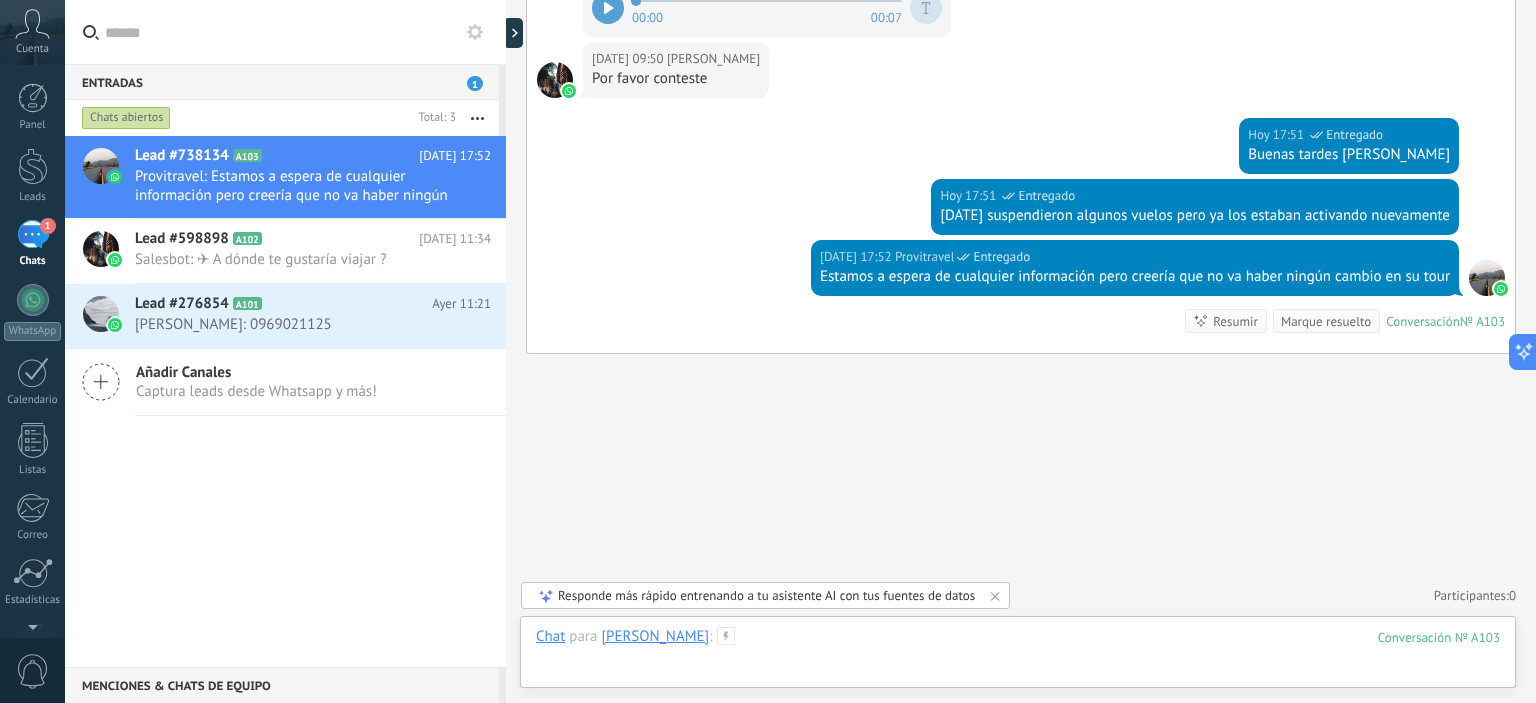 click at bounding box center (1018, 657) 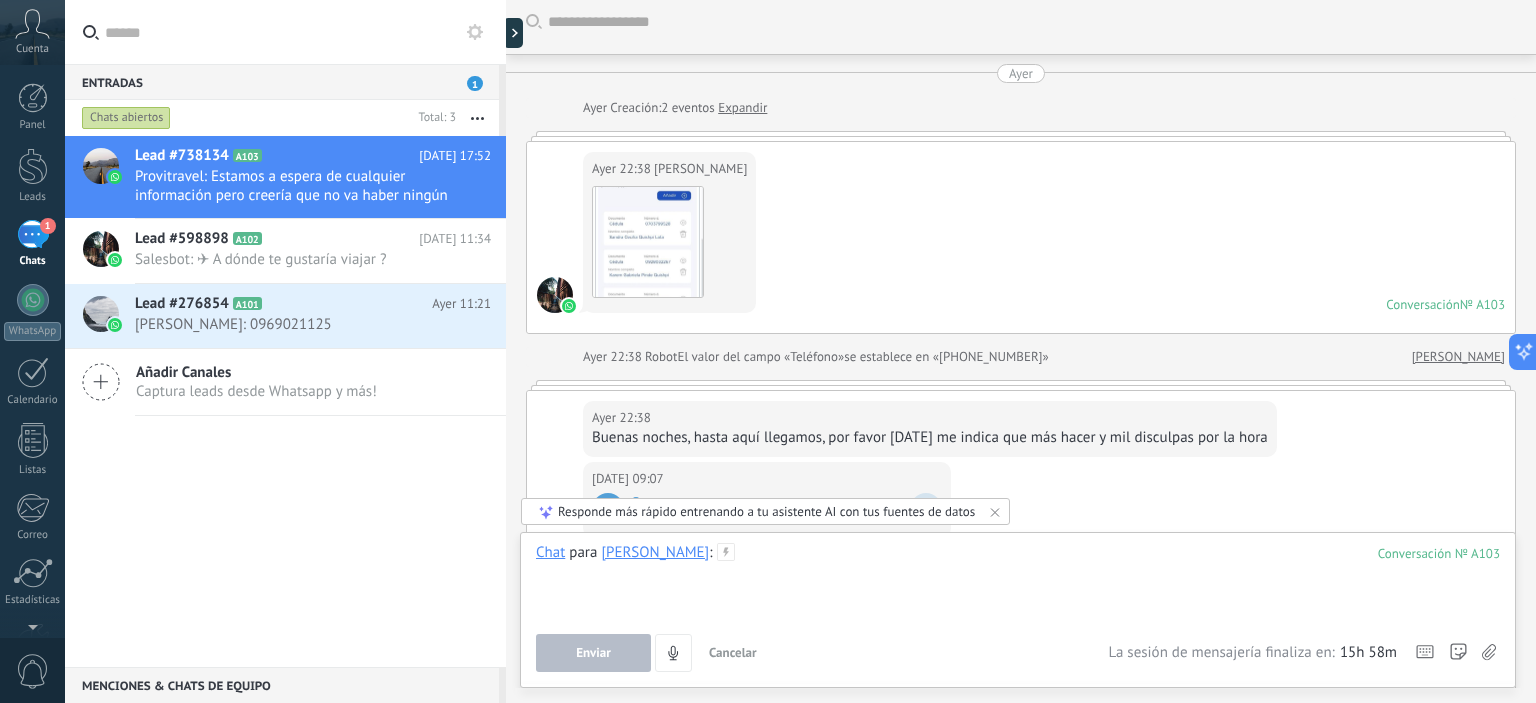 scroll, scrollTop: 0, scrollLeft: 0, axis: both 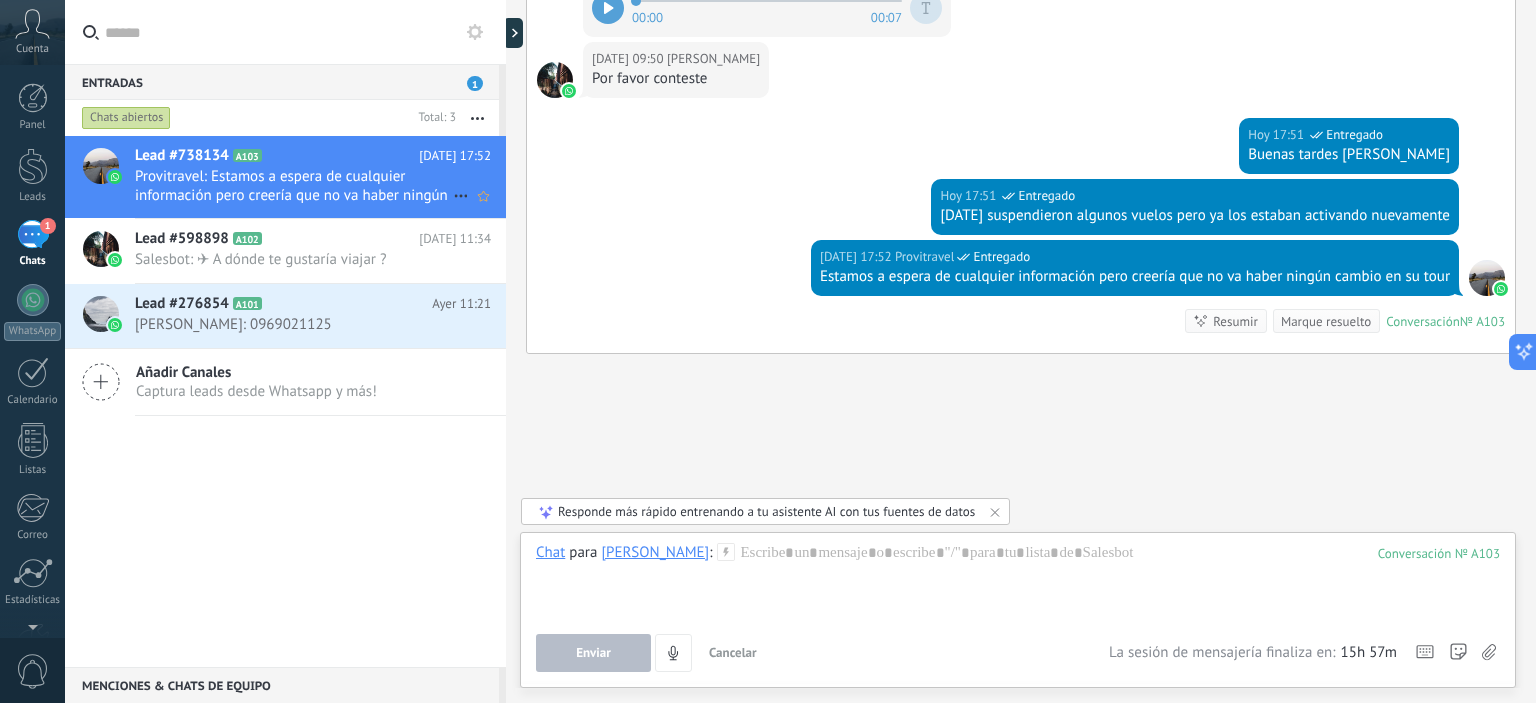 click on "Lead #738134" at bounding box center [182, 156] 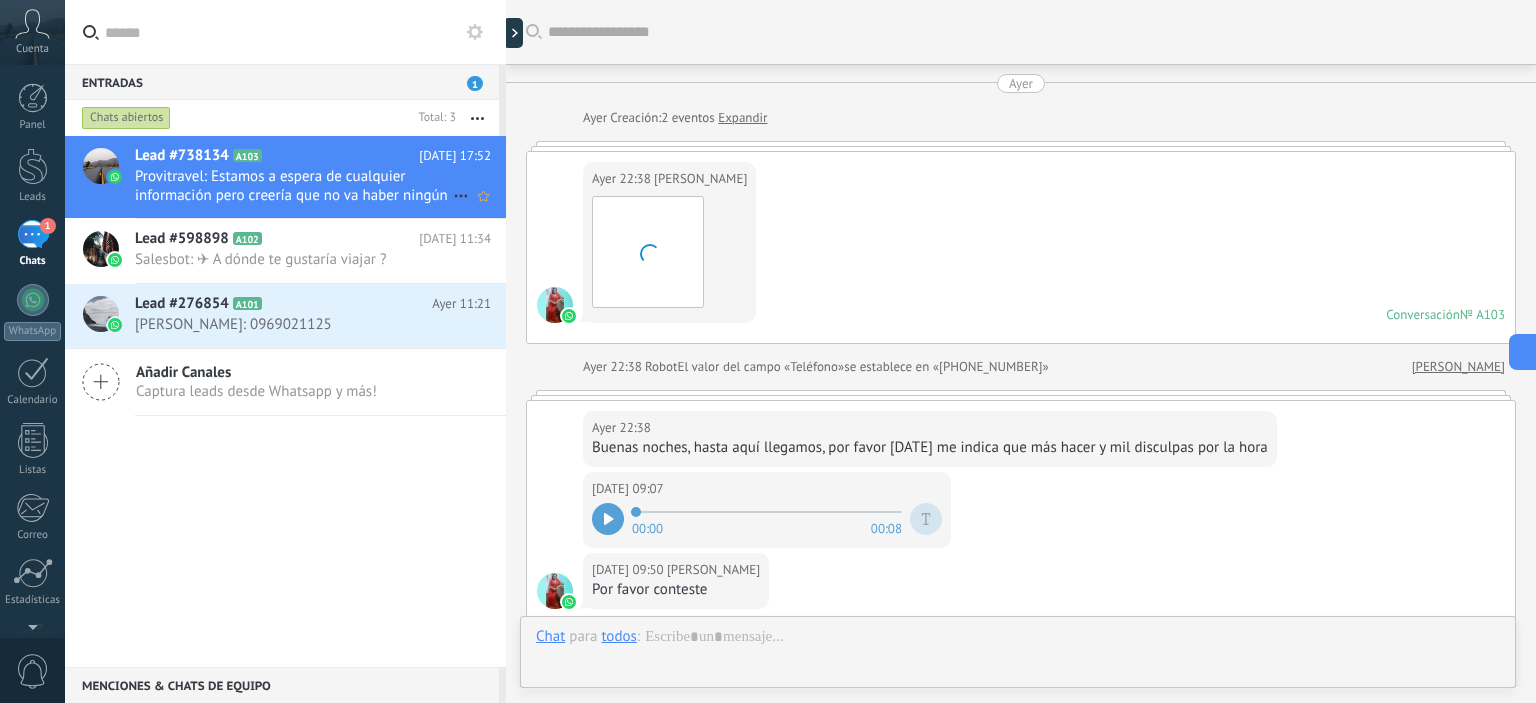 click on "Lead #738134" at bounding box center (182, 156) 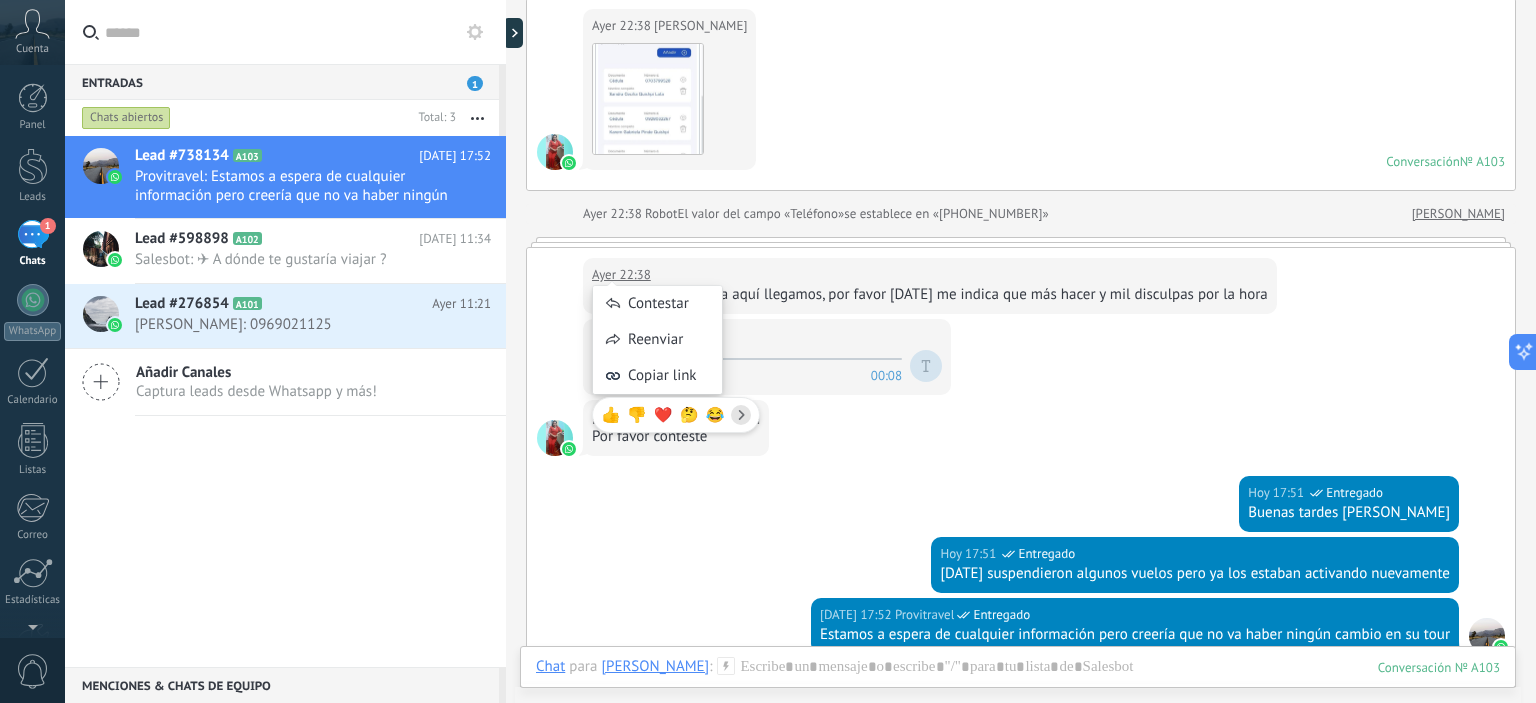 scroll, scrollTop: 0, scrollLeft: 0, axis: both 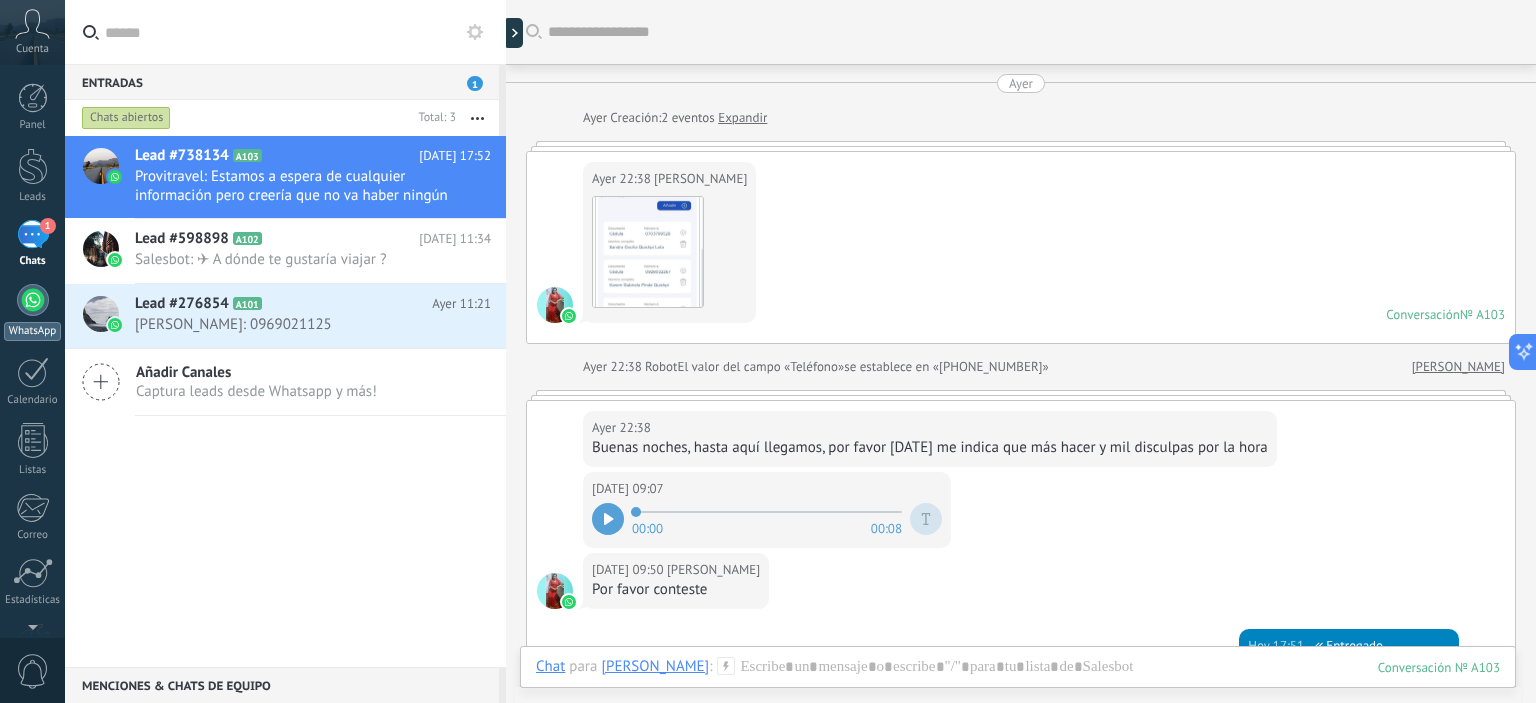 click at bounding box center [33, 300] 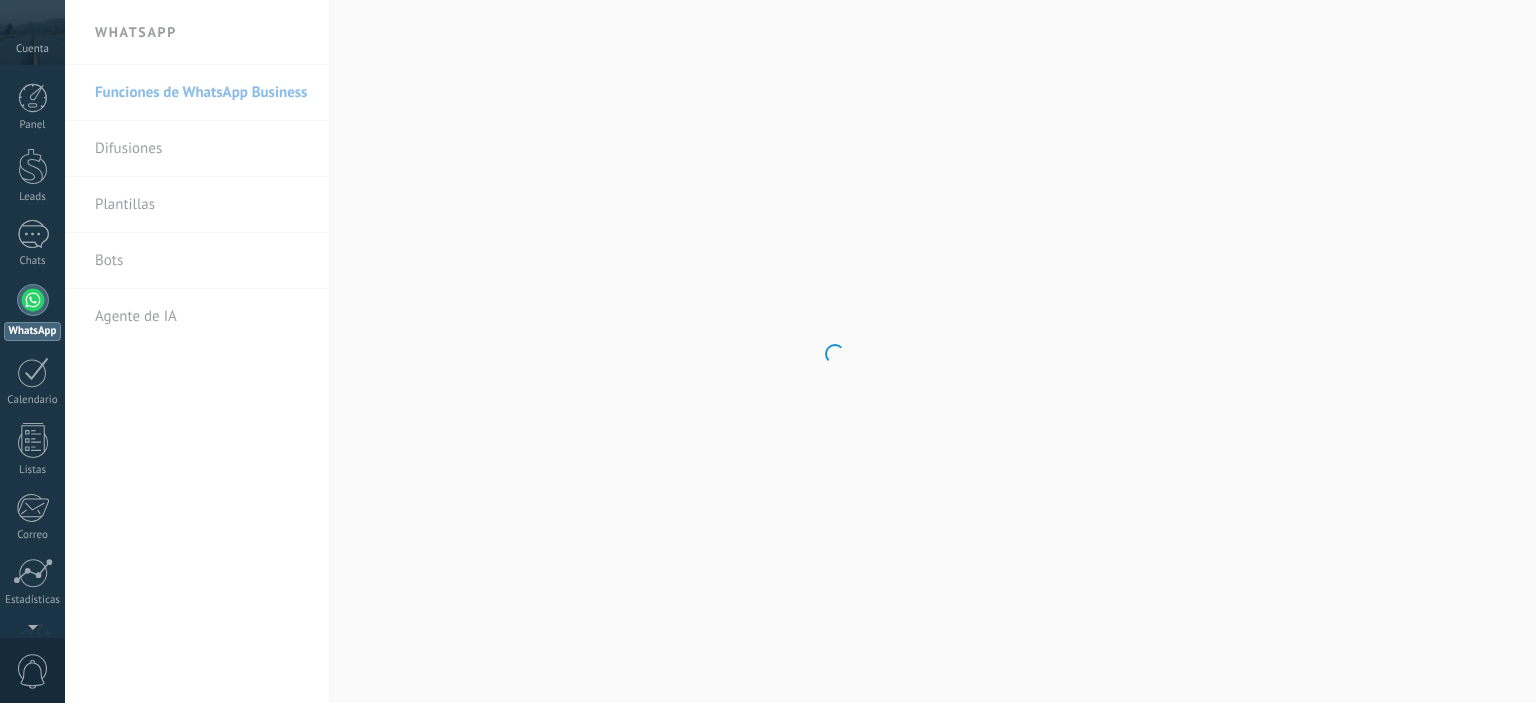 scroll, scrollTop: 0, scrollLeft: 0, axis: both 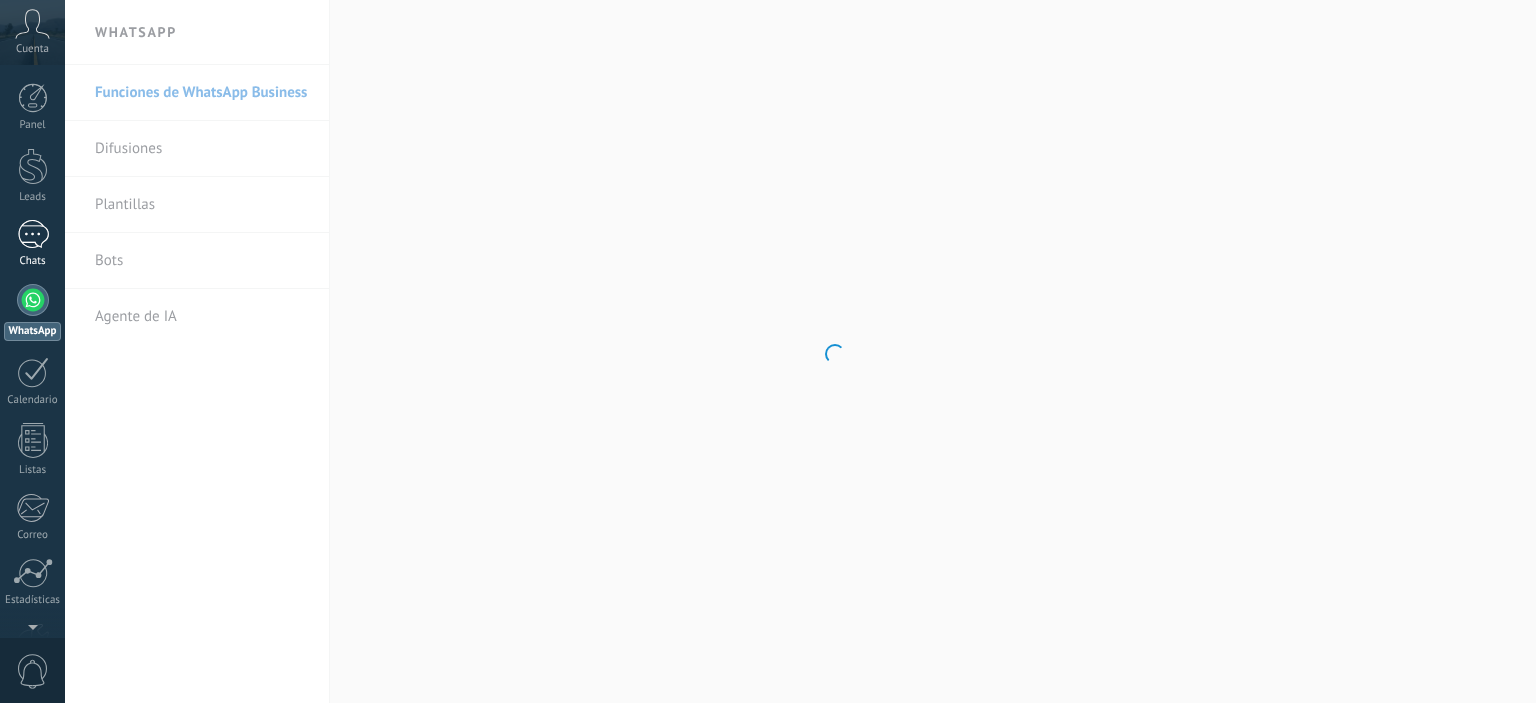 click at bounding box center [33, 234] 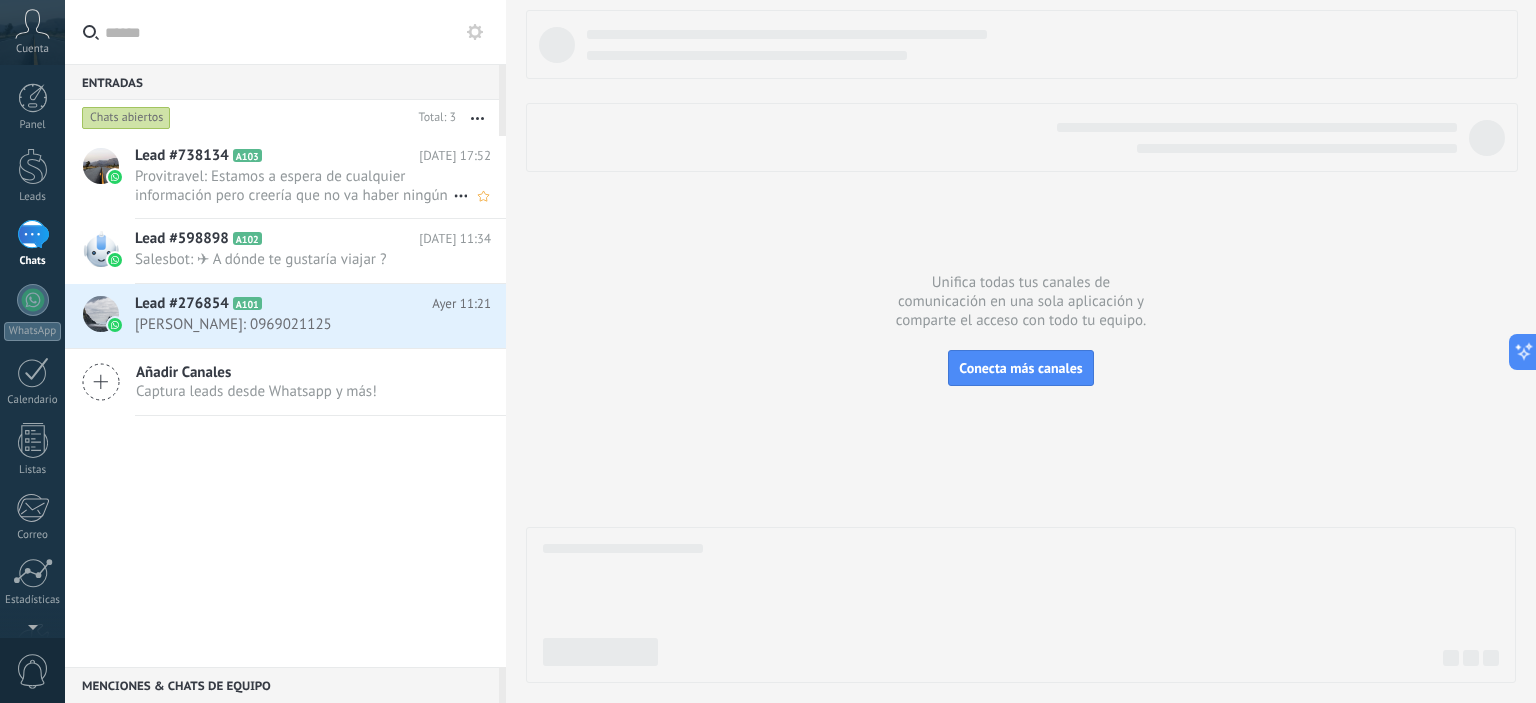 click on "Provitravel: Estamos a espera de cualquier información pero creería que no va haber ningún cambio en su tour" at bounding box center (294, 186) 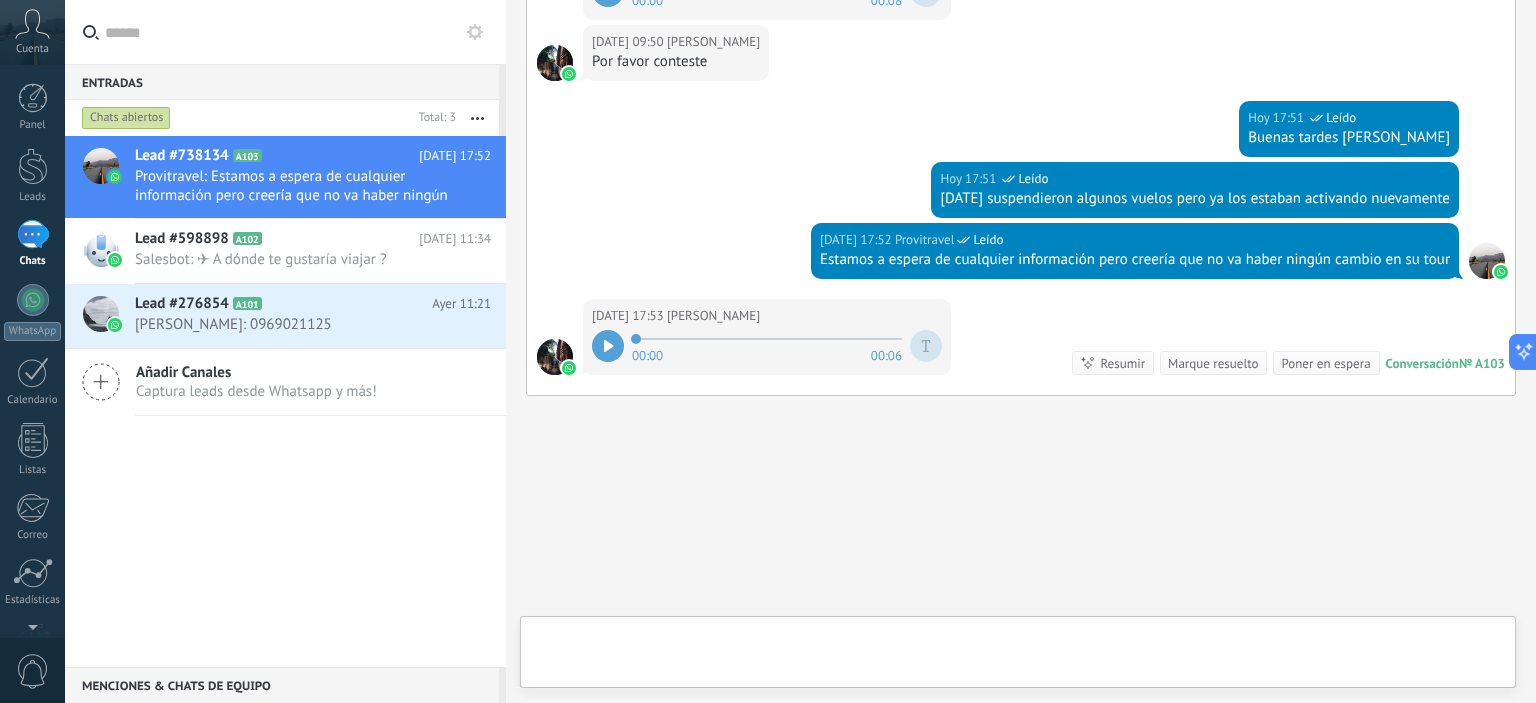 scroll, scrollTop: 588, scrollLeft: 0, axis: vertical 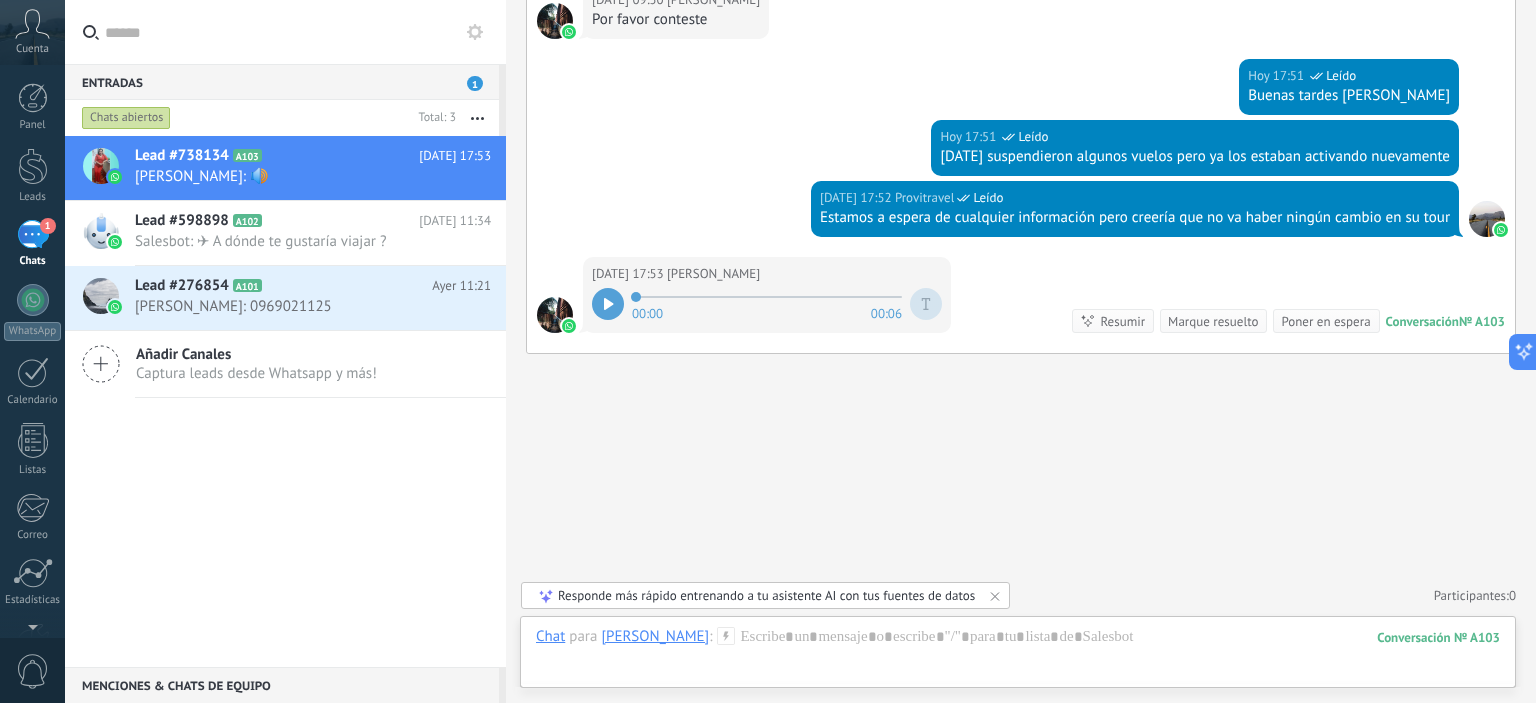 click at bounding box center (608, 304) 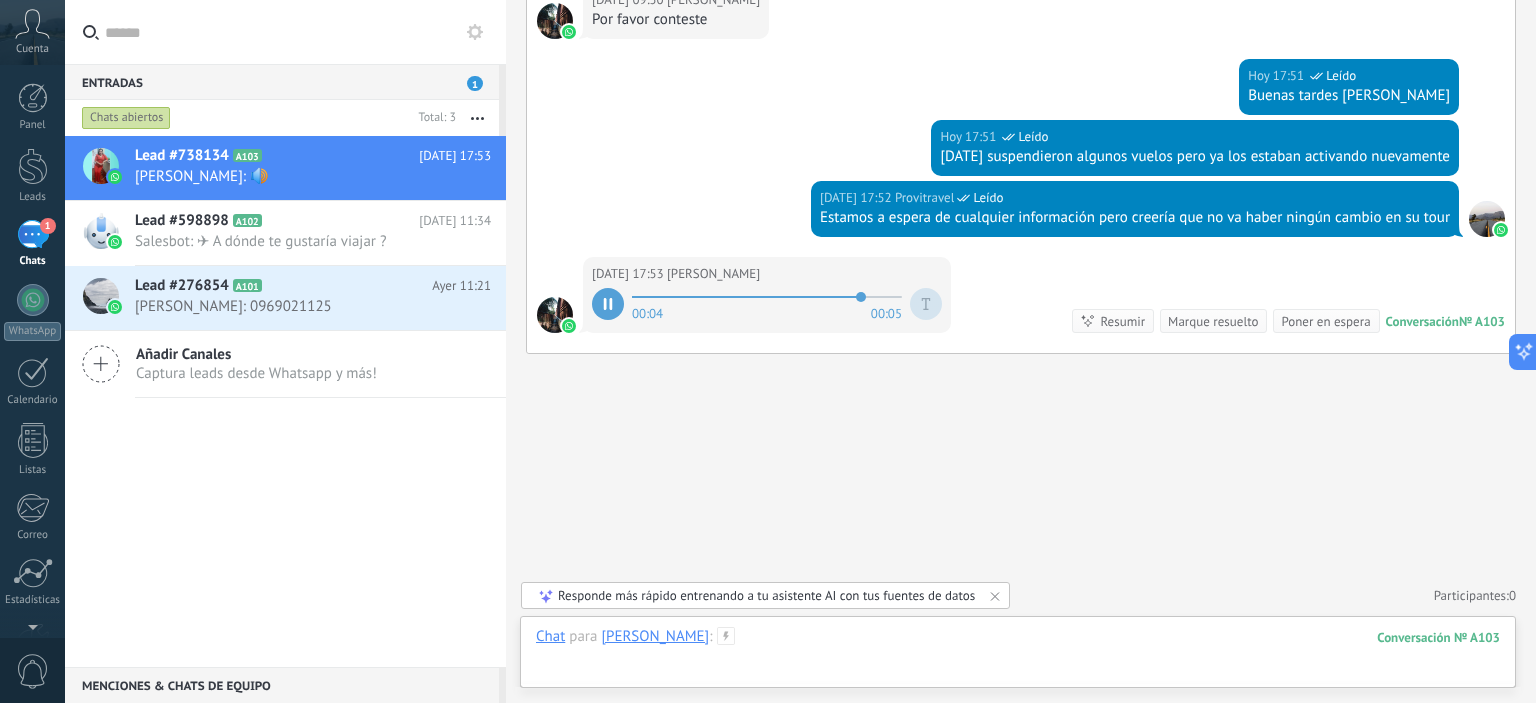 click at bounding box center (1018, 657) 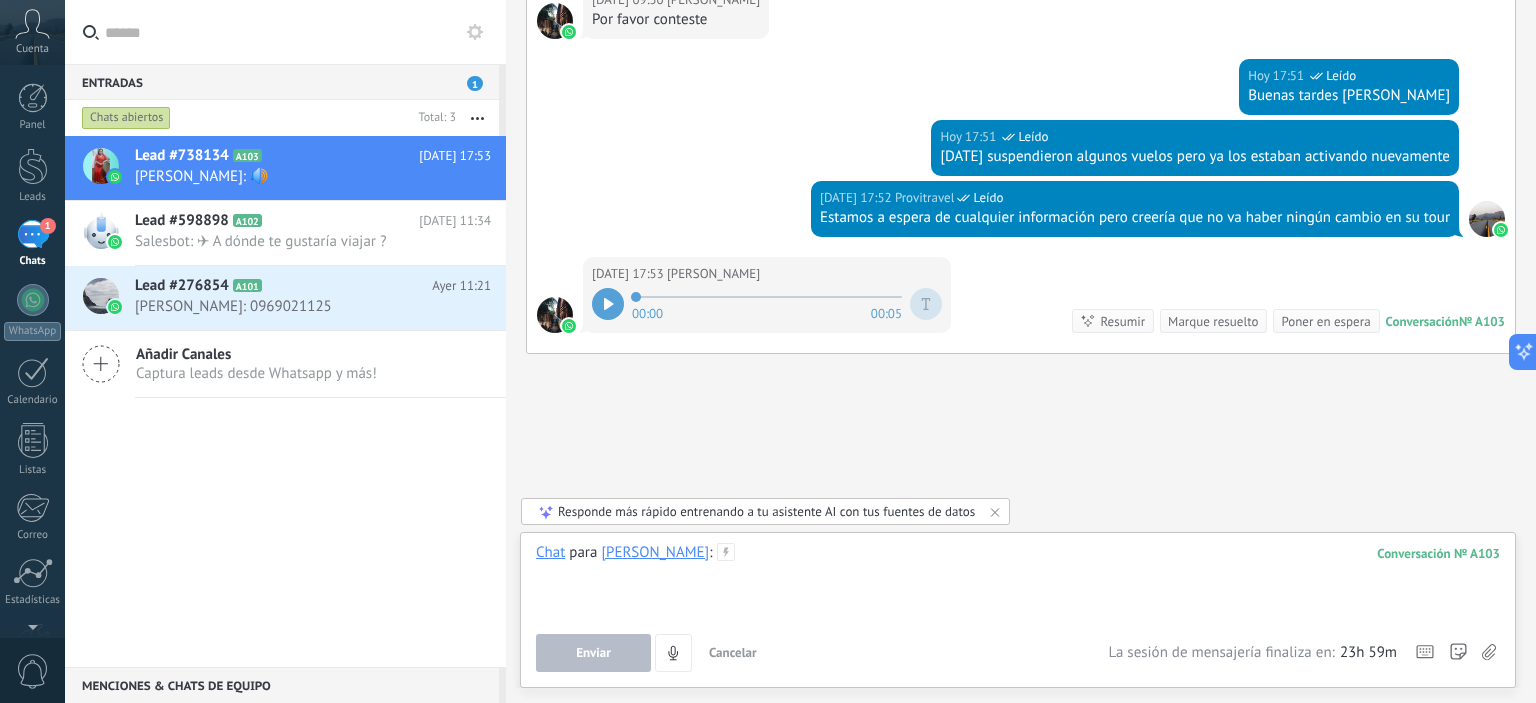 type 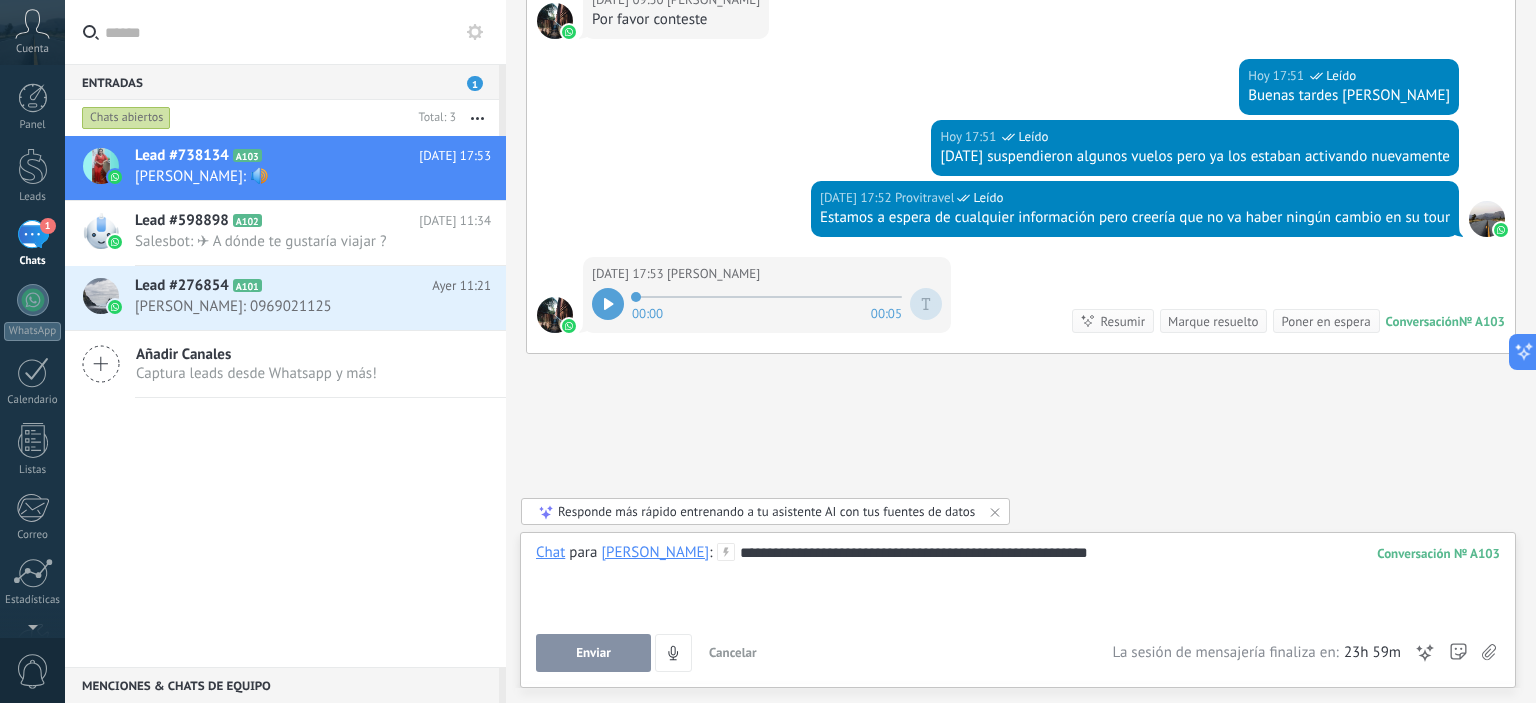 click on "Enviar" at bounding box center [593, 653] 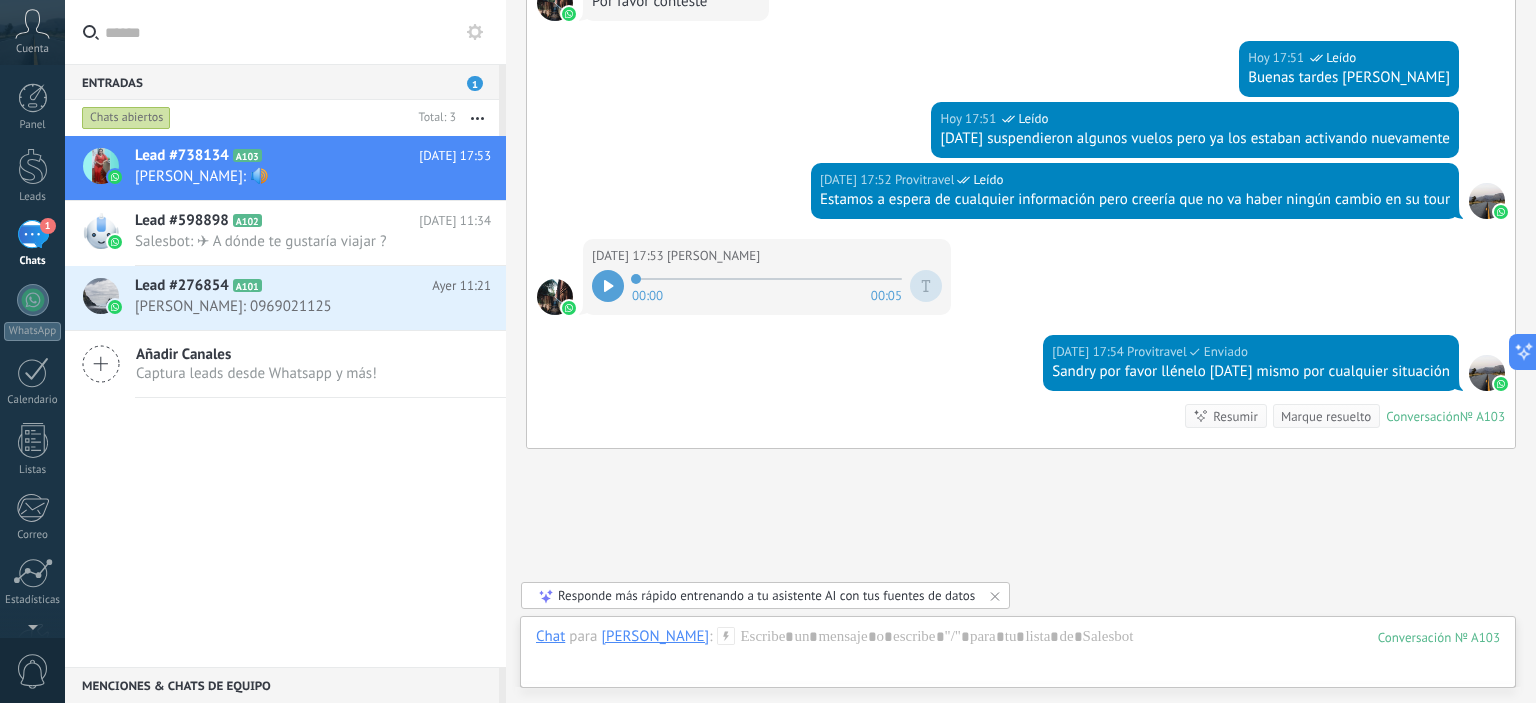 scroll, scrollTop: 700, scrollLeft: 0, axis: vertical 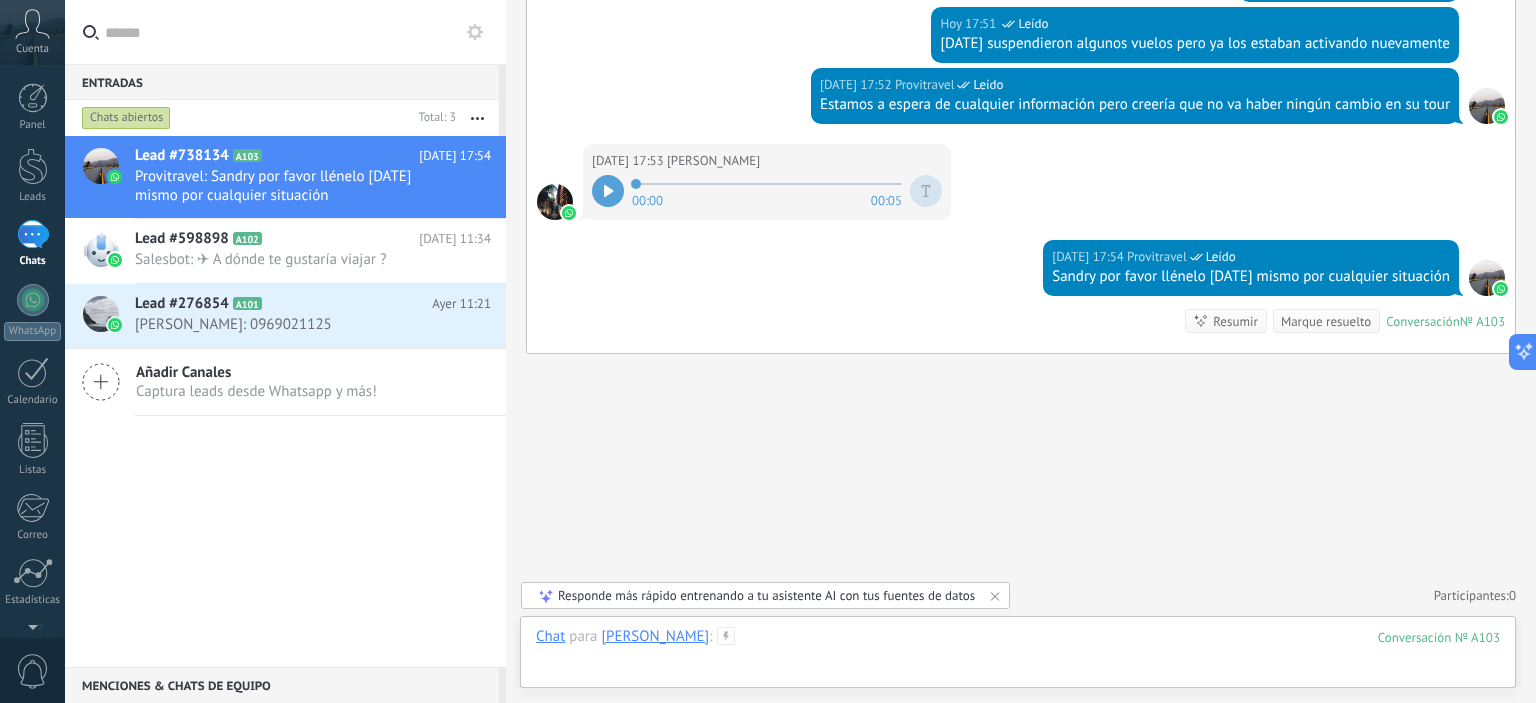 click at bounding box center [1018, 657] 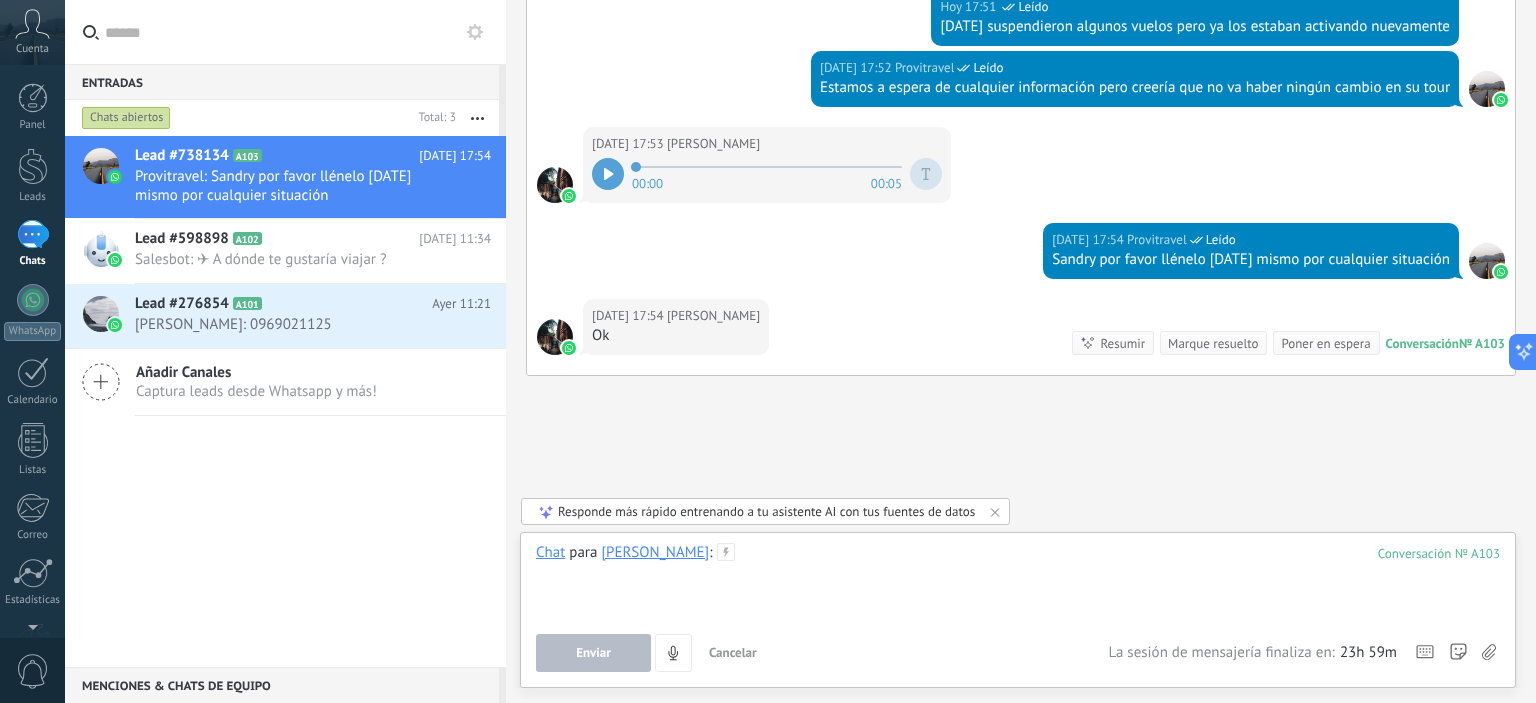 scroll, scrollTop: 740, scrollLeft: 0, axis: vertical 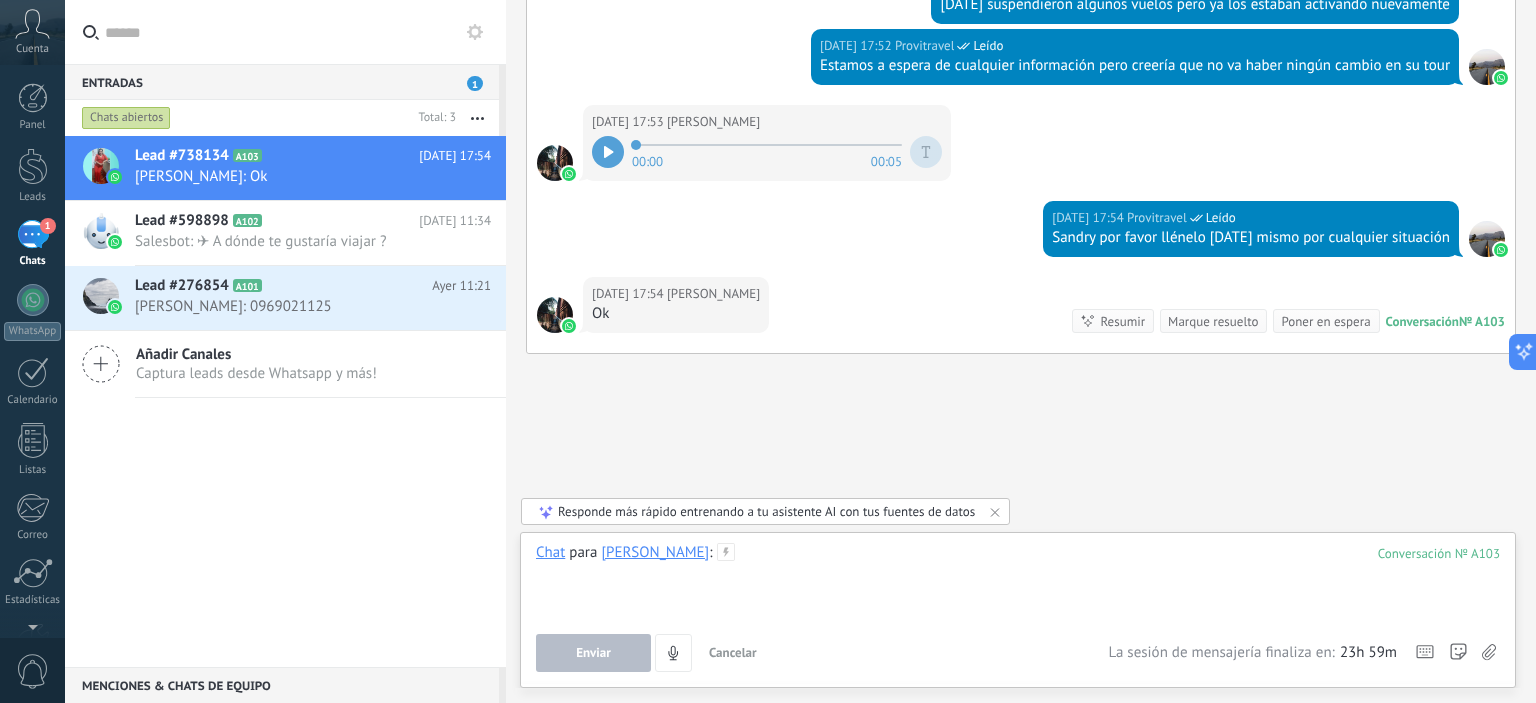 type 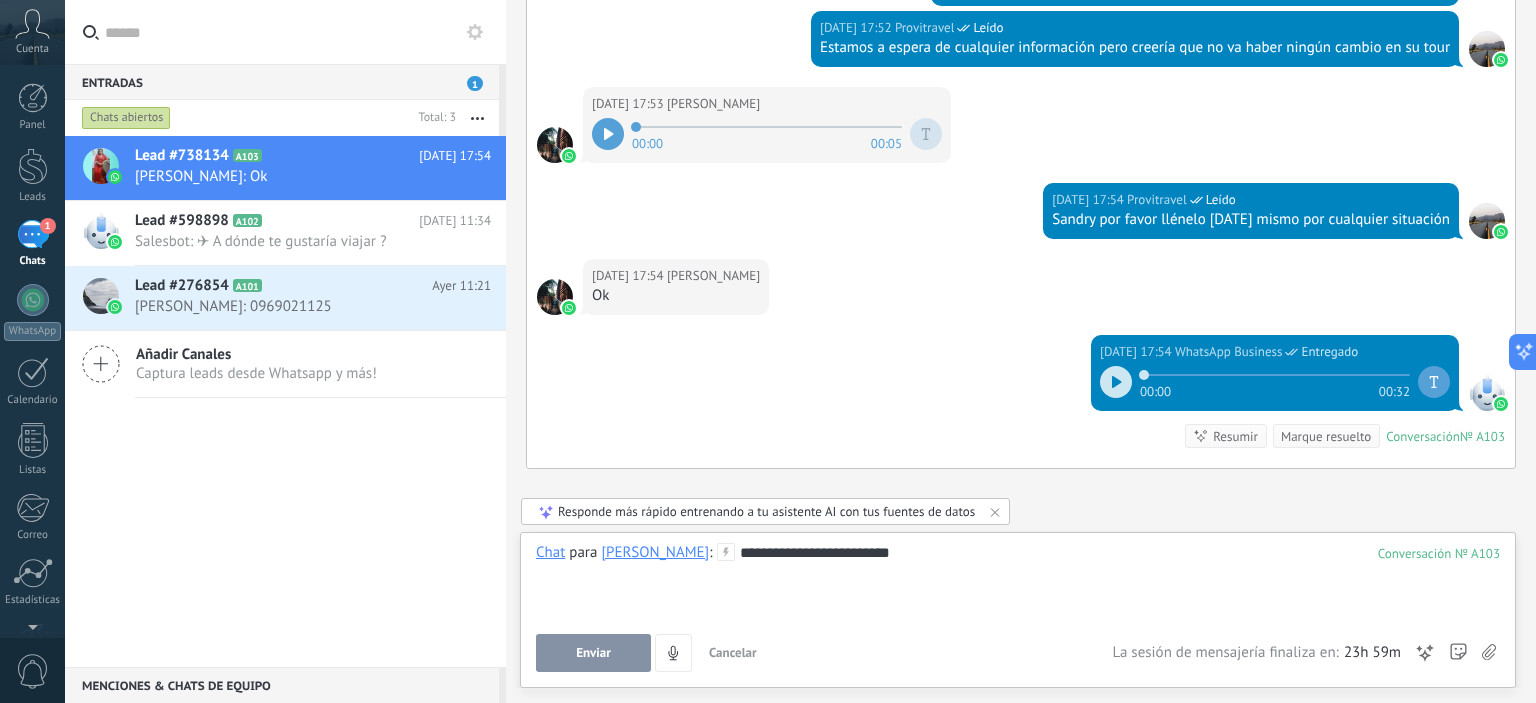 scroll, scrollTop: 872, scrollLeft: 0, axis: vertical 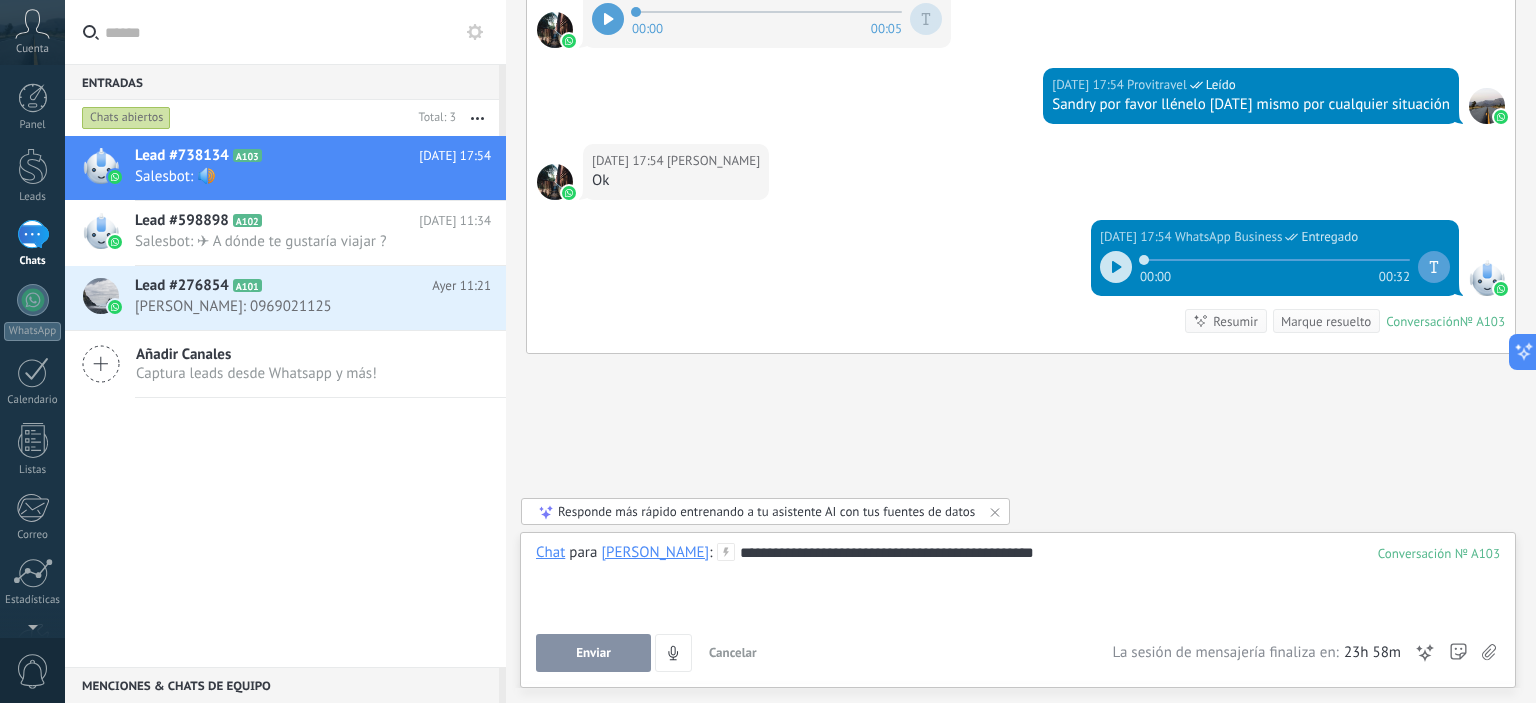 click on "Enviar" at bounding box center [593, 653] 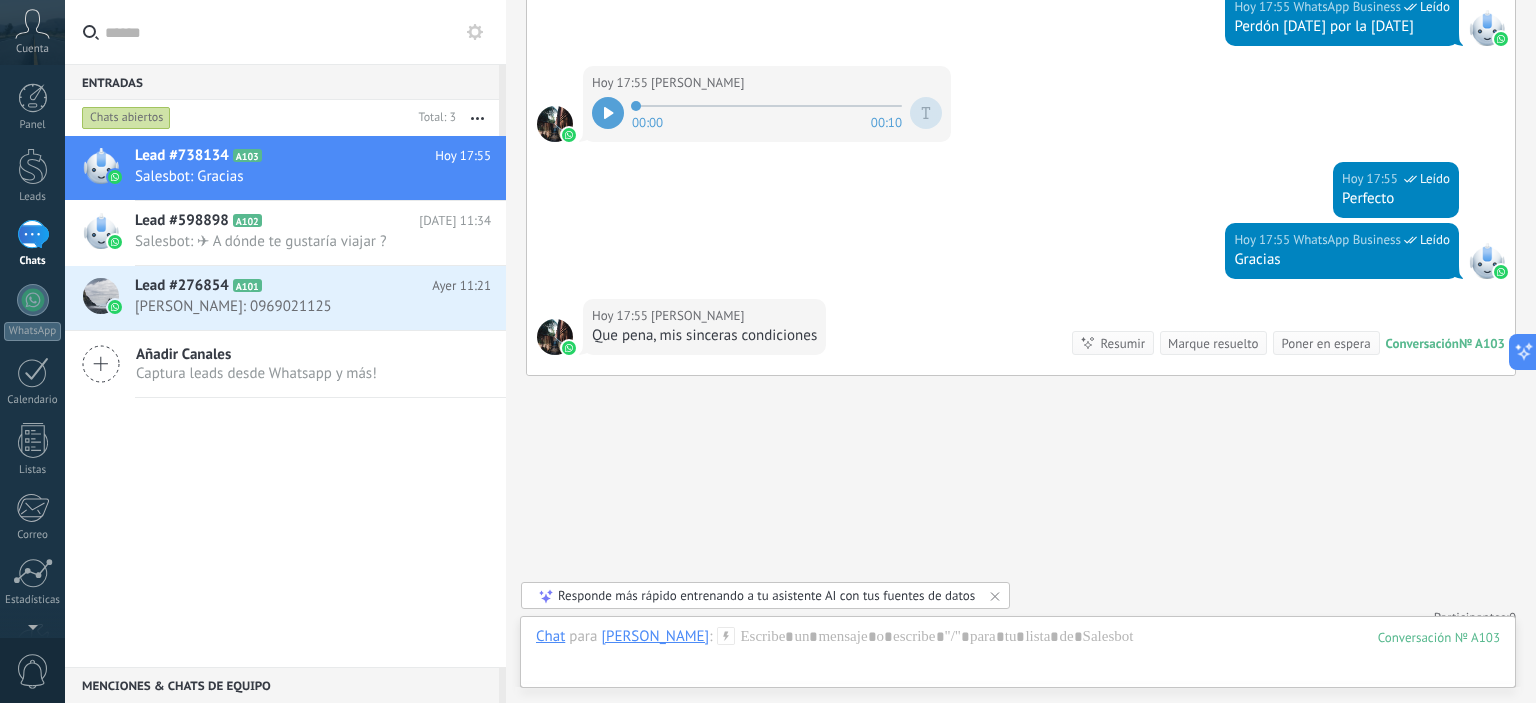 scroll, scrollTop: 1296, scrollLeft: 0, axis: vertical 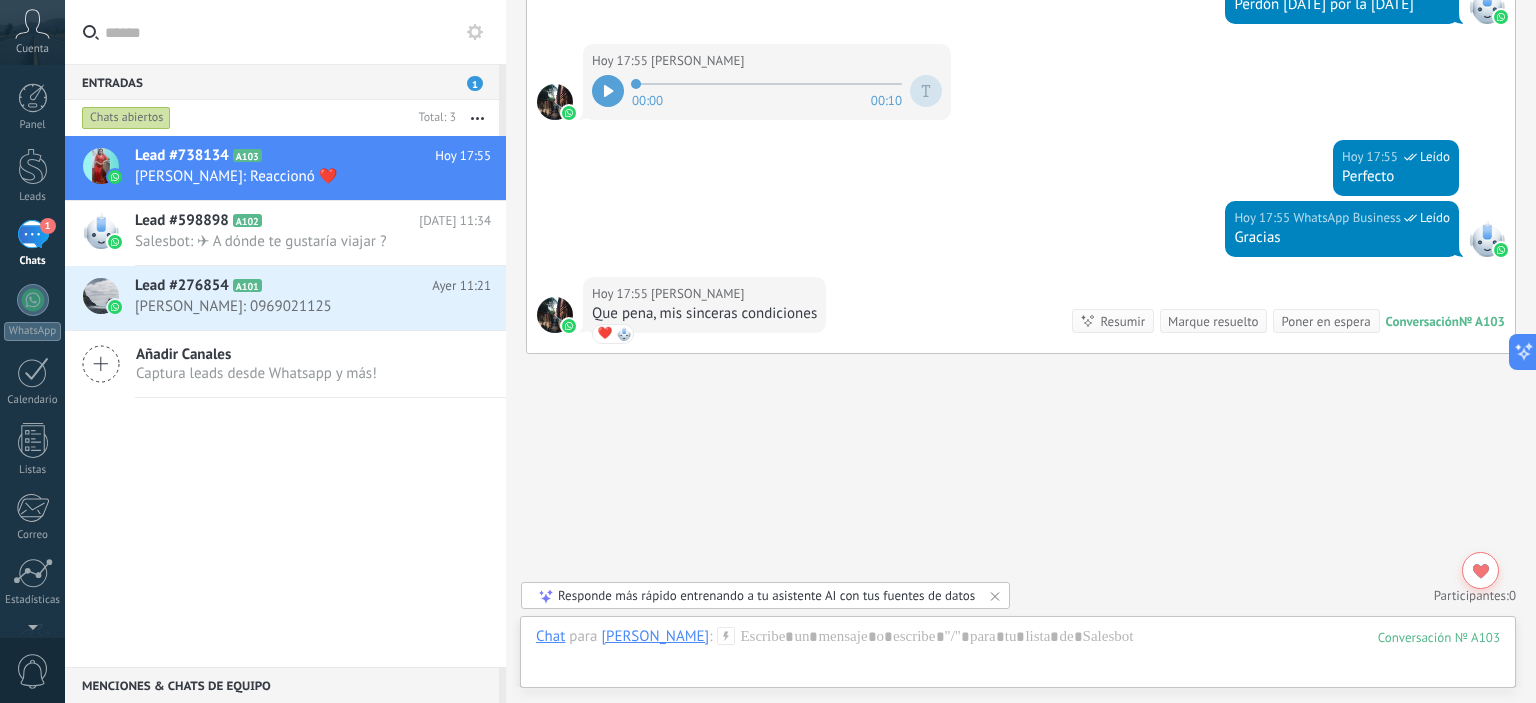 drag, startPoint x: 596, startPoint y: 643, endPoint x: 872, endPoint y: 459, distance: 331.71072 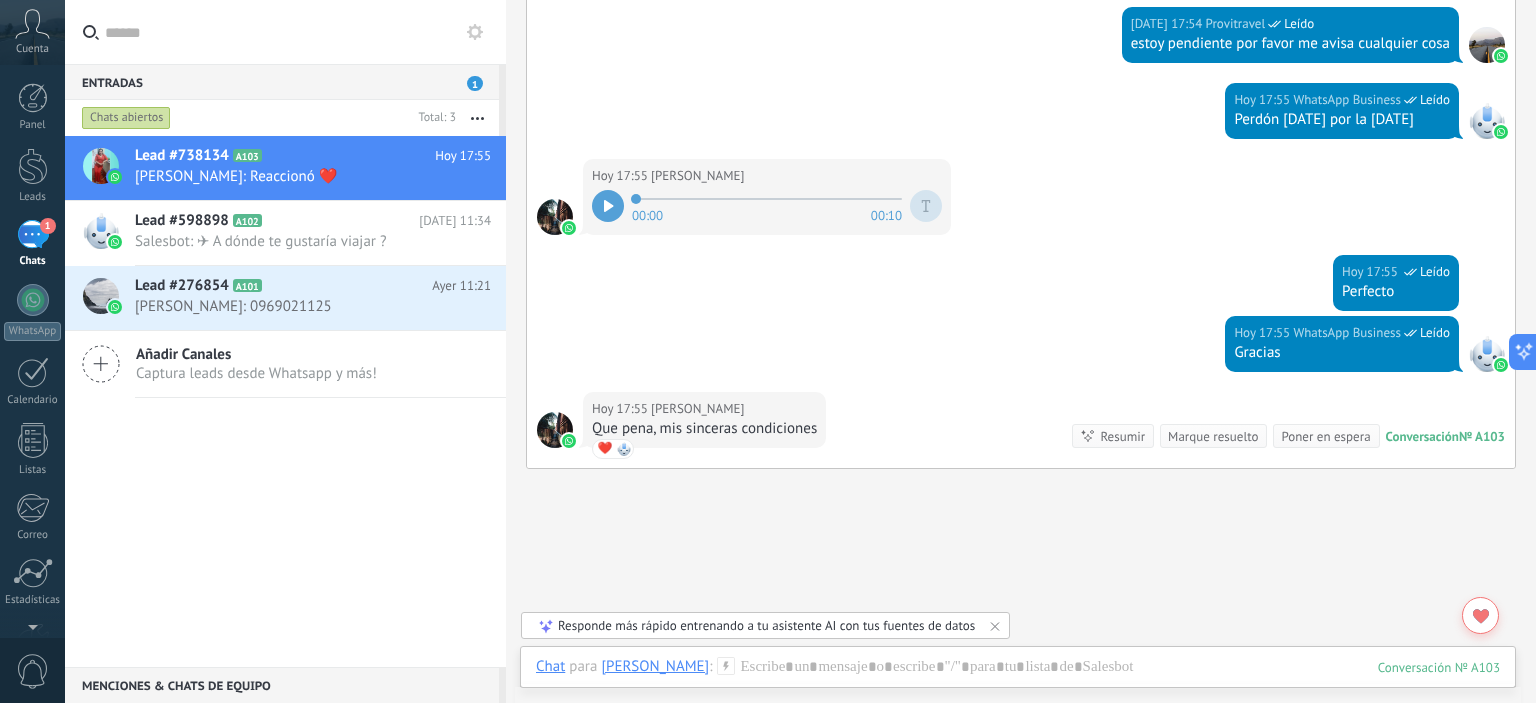 scroll, scrollTop: 1163, scrollLeft: 0, axis: vertical 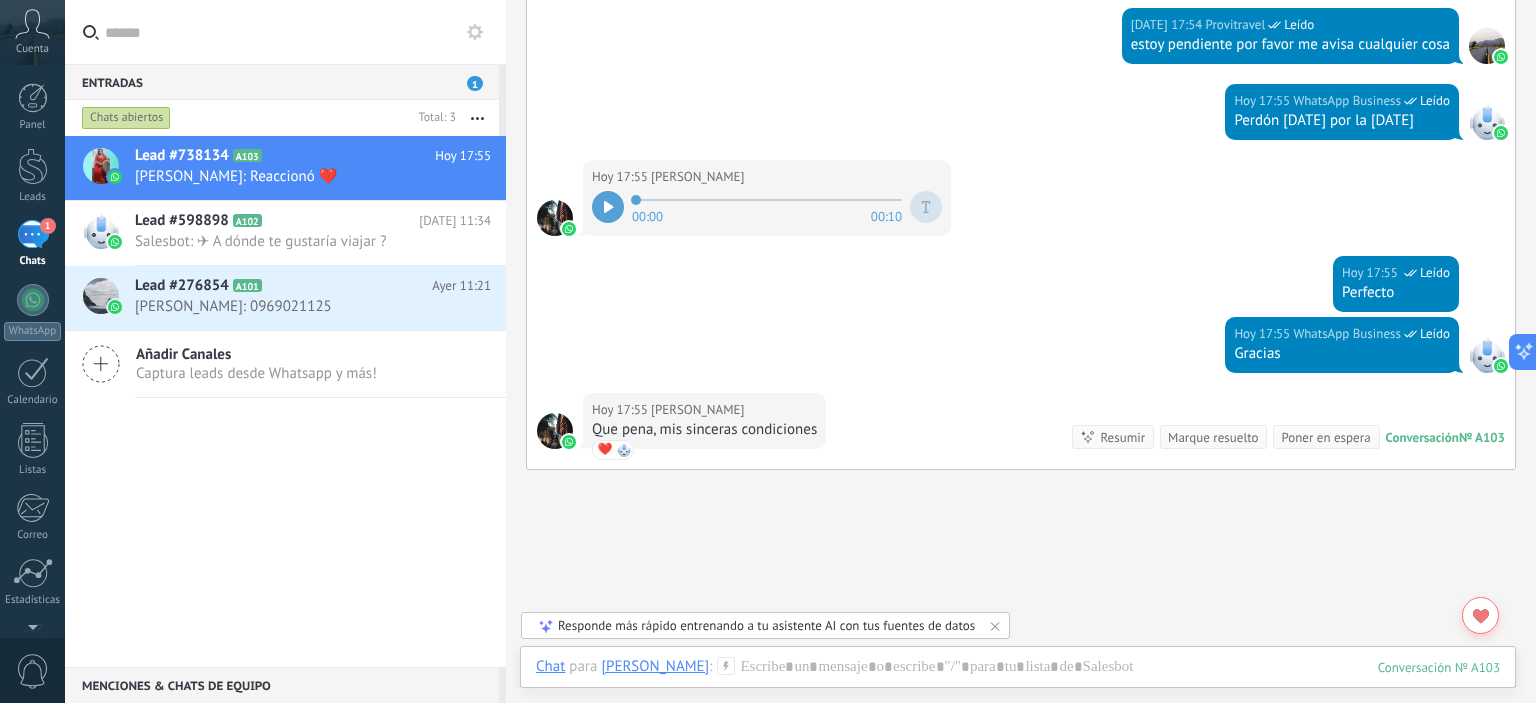 click 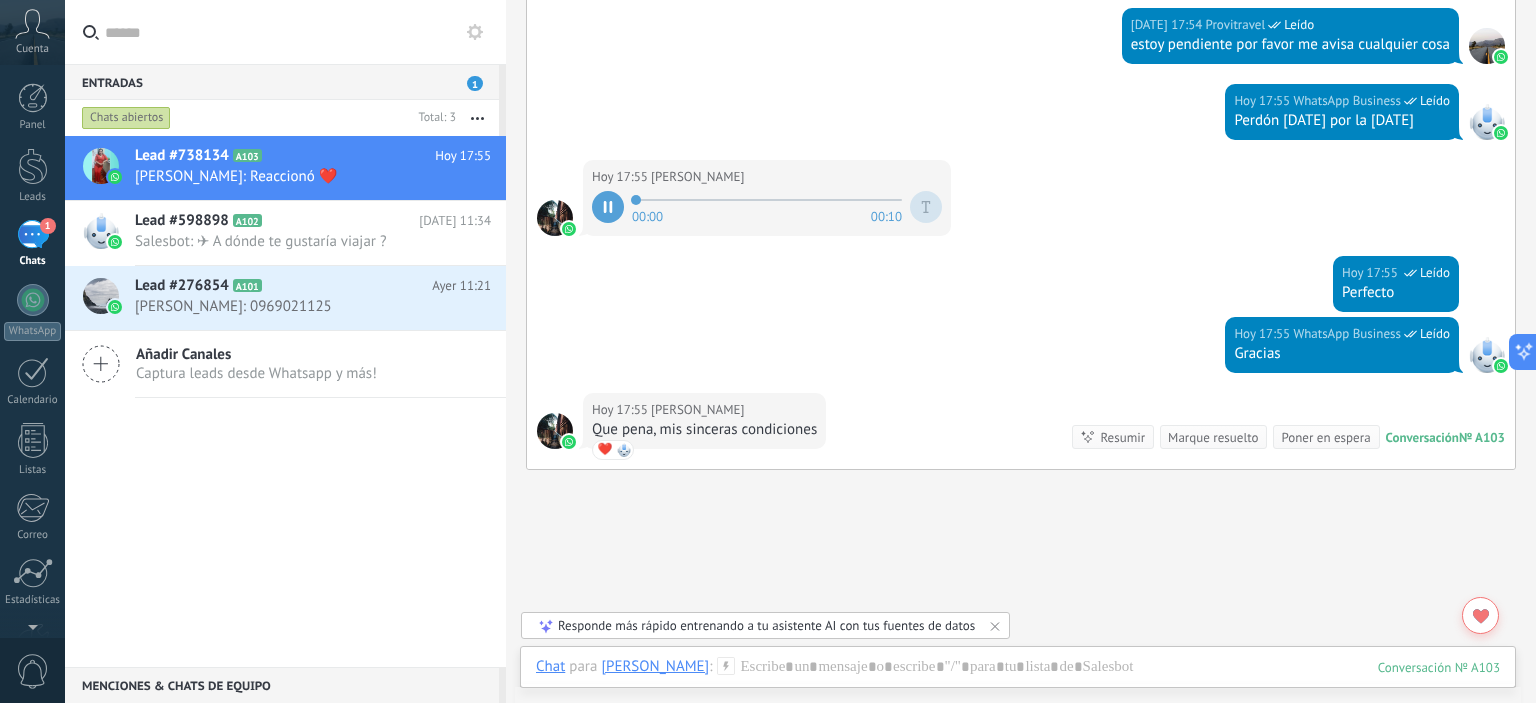 click at bounding box center [608, 207] 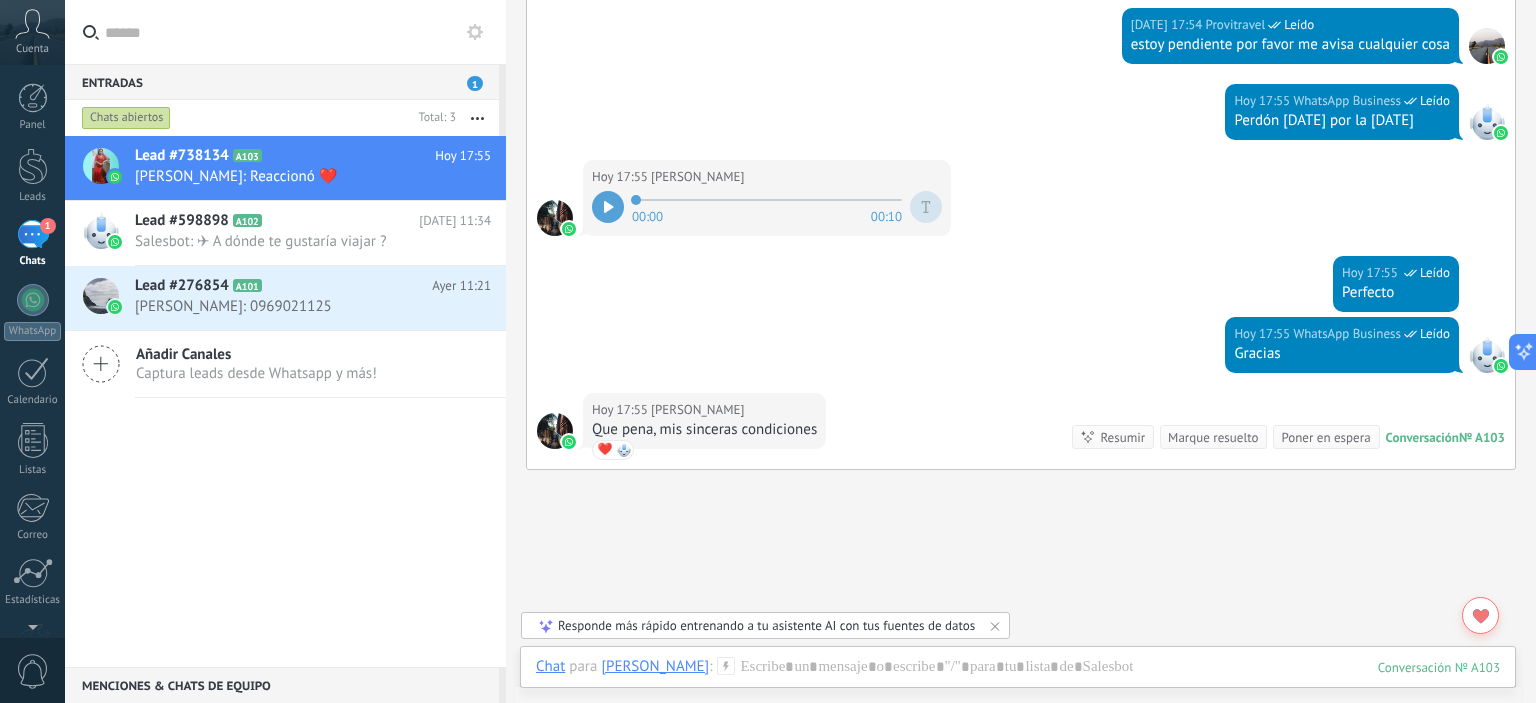 click at bounding box center (608, 207) 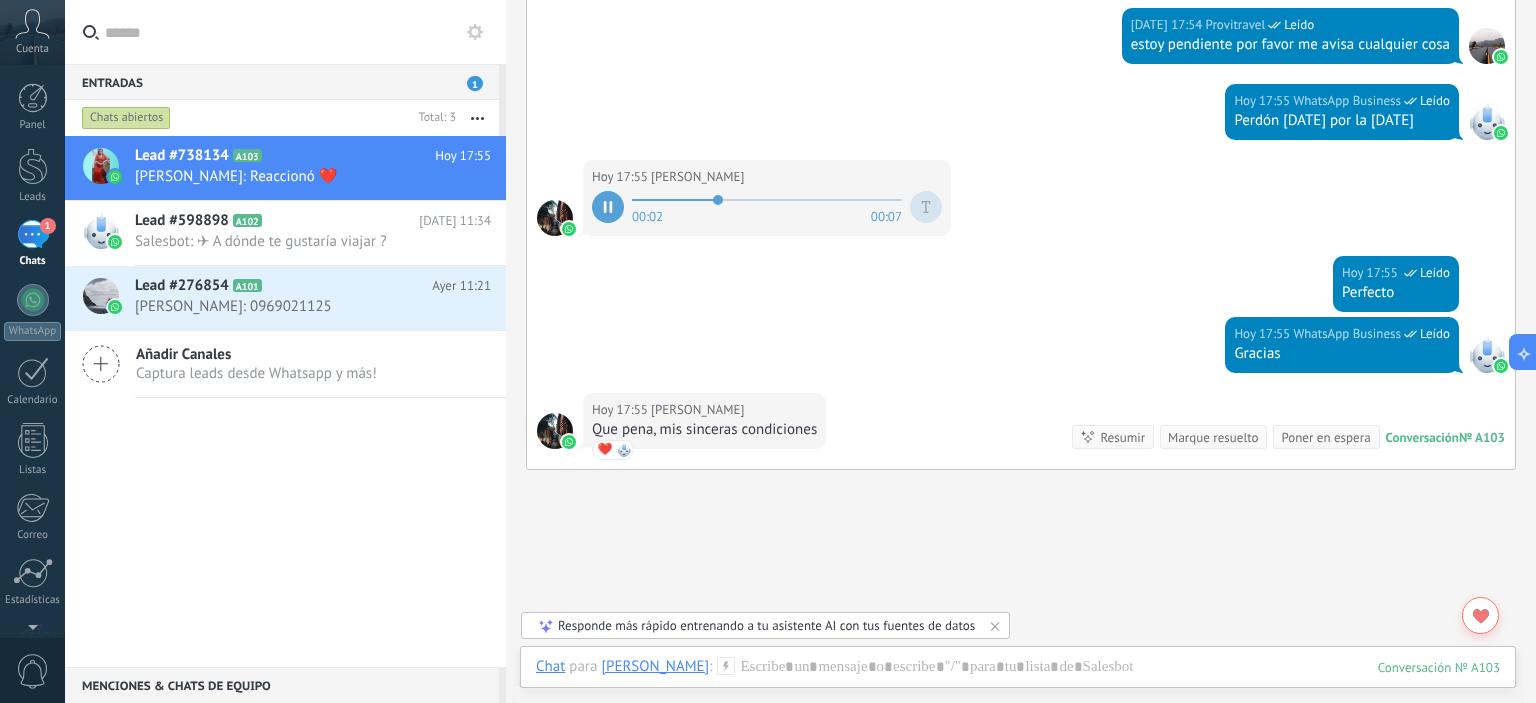 scroll, scrollTop: 928, scrollLeft: 0, axis: vertical 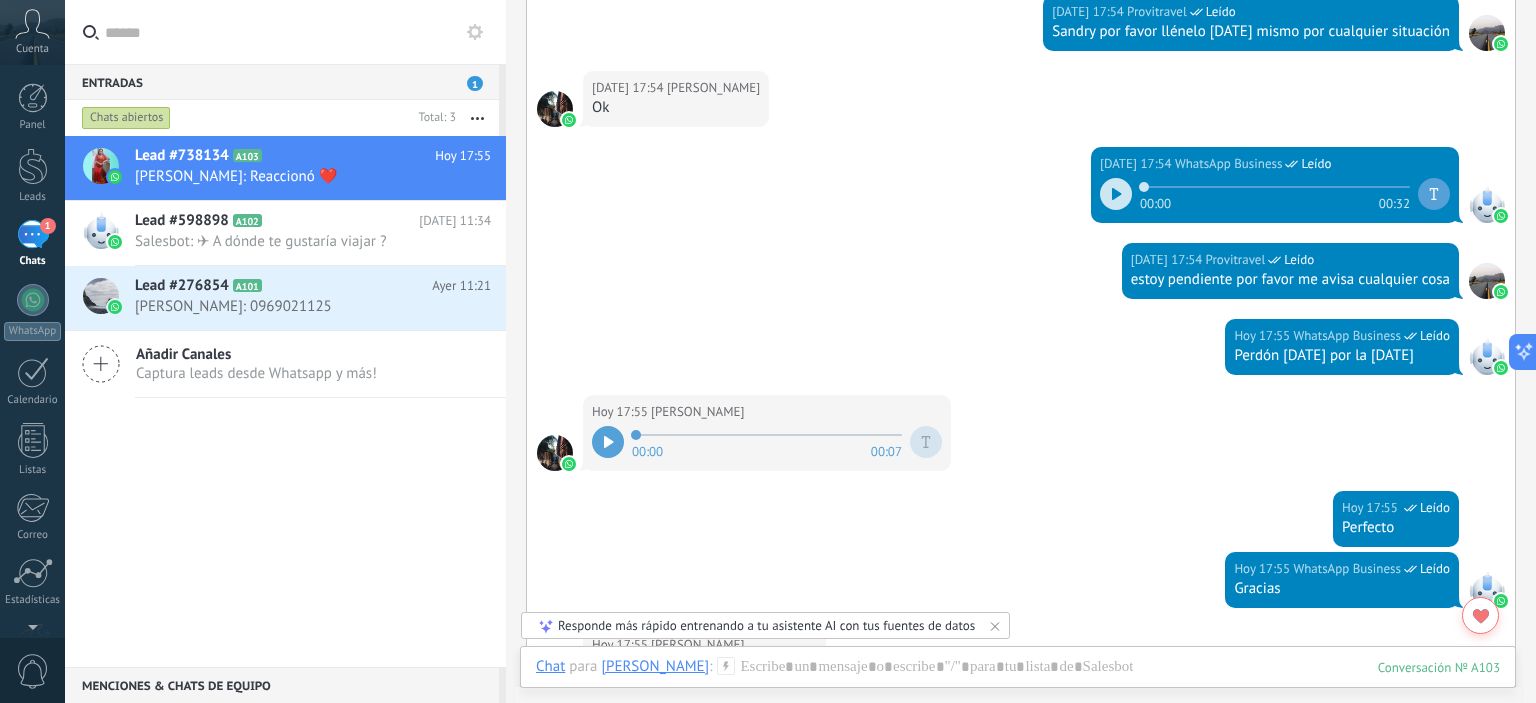 click 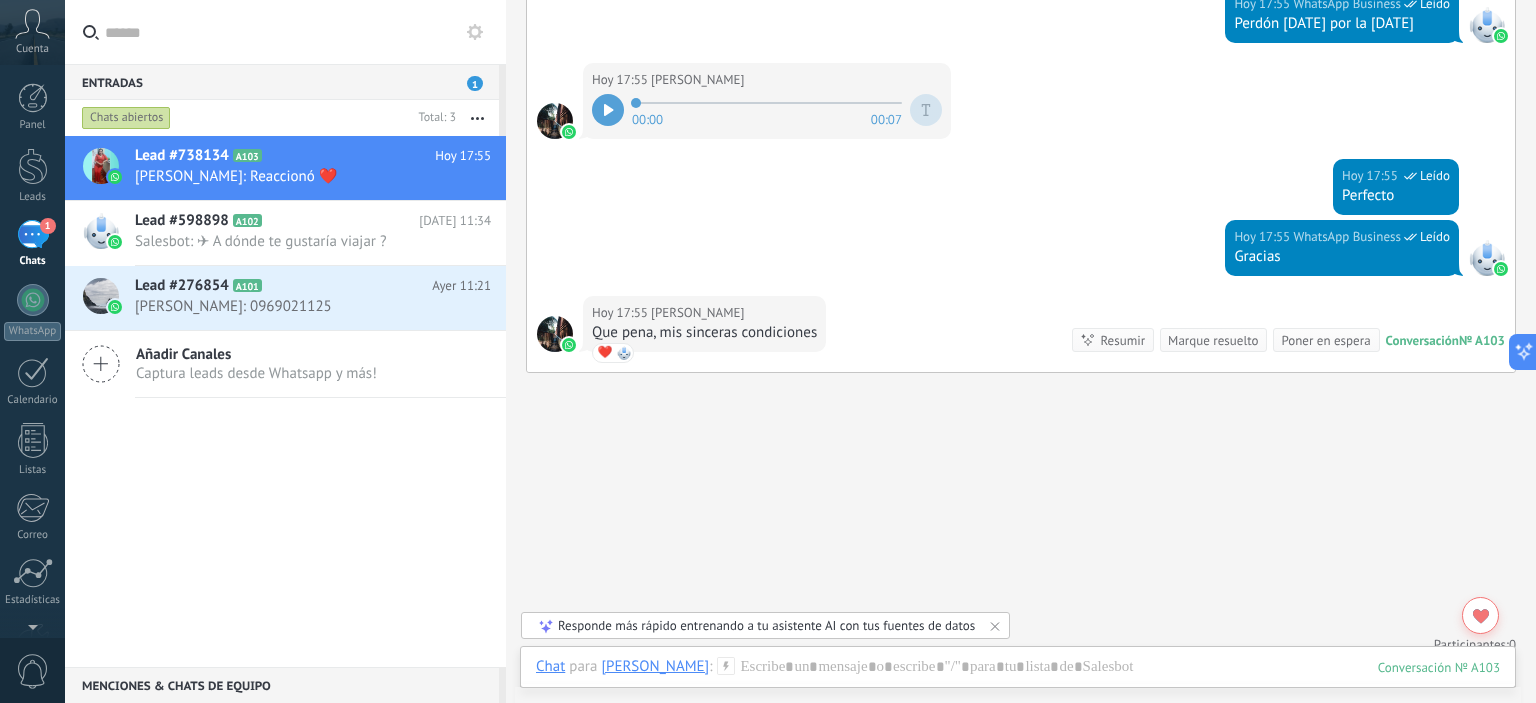 scroll, scrollTop: 1296, scrollLeft: 0, axis: vertical 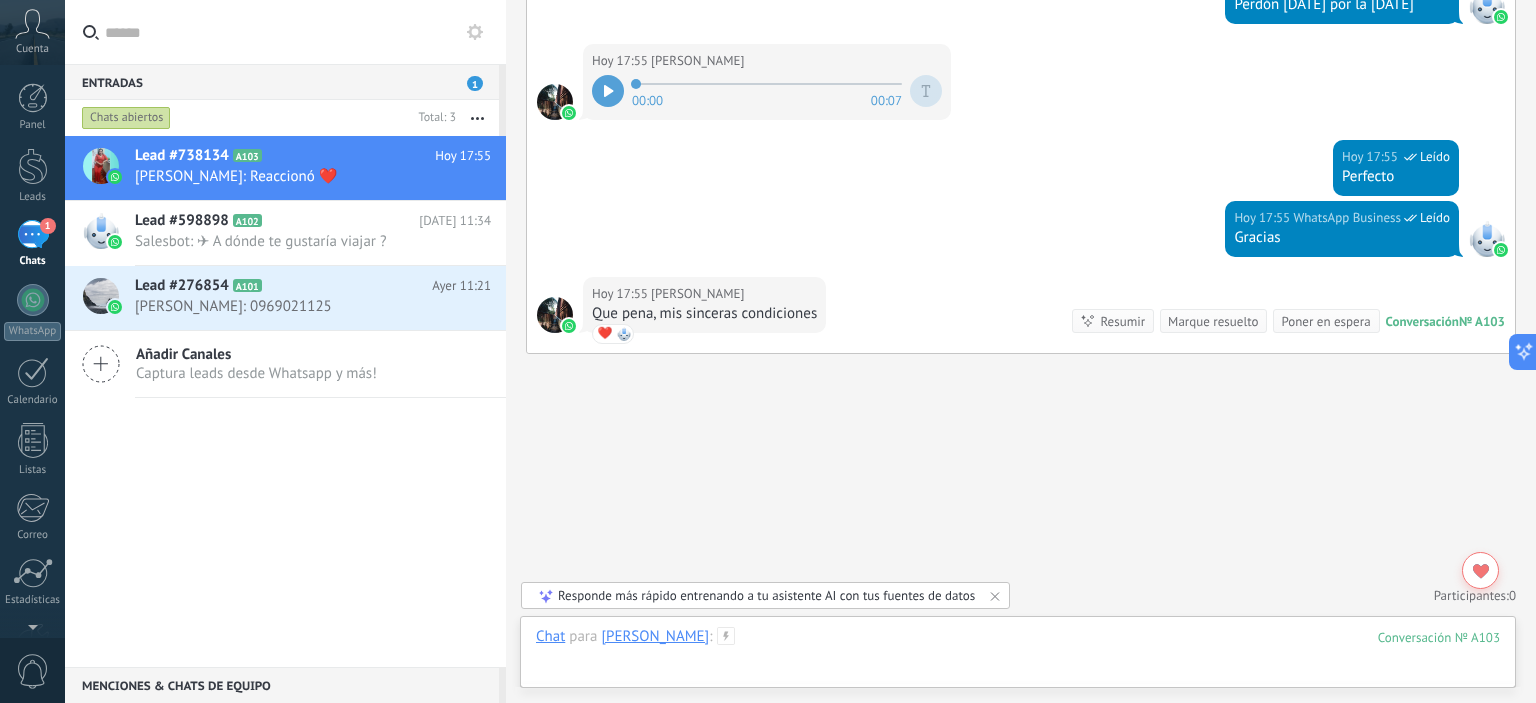 click at bounding box center (1018, 657) 